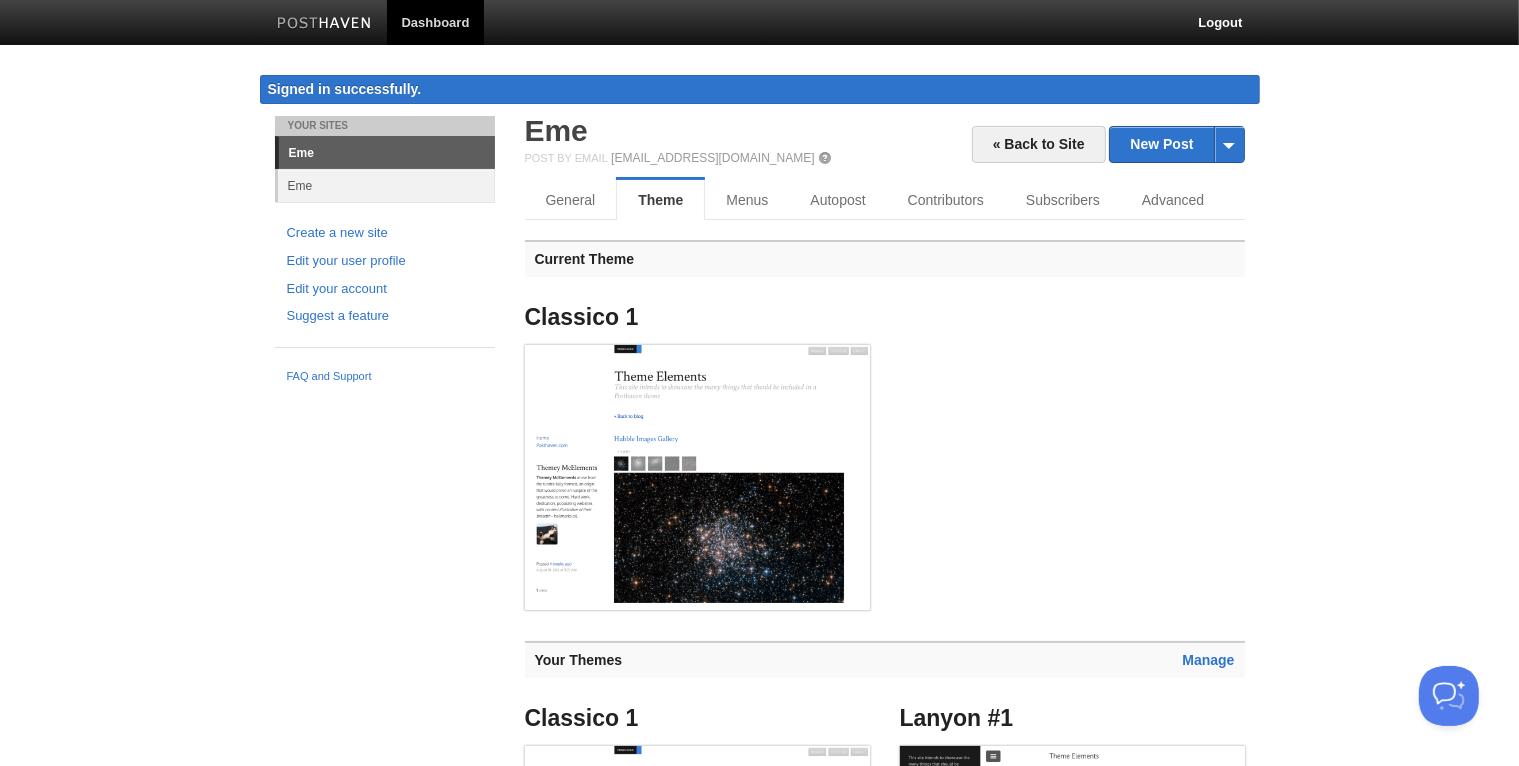 scroll, scrollTop: 0, scrollLeft: 0, axis: both 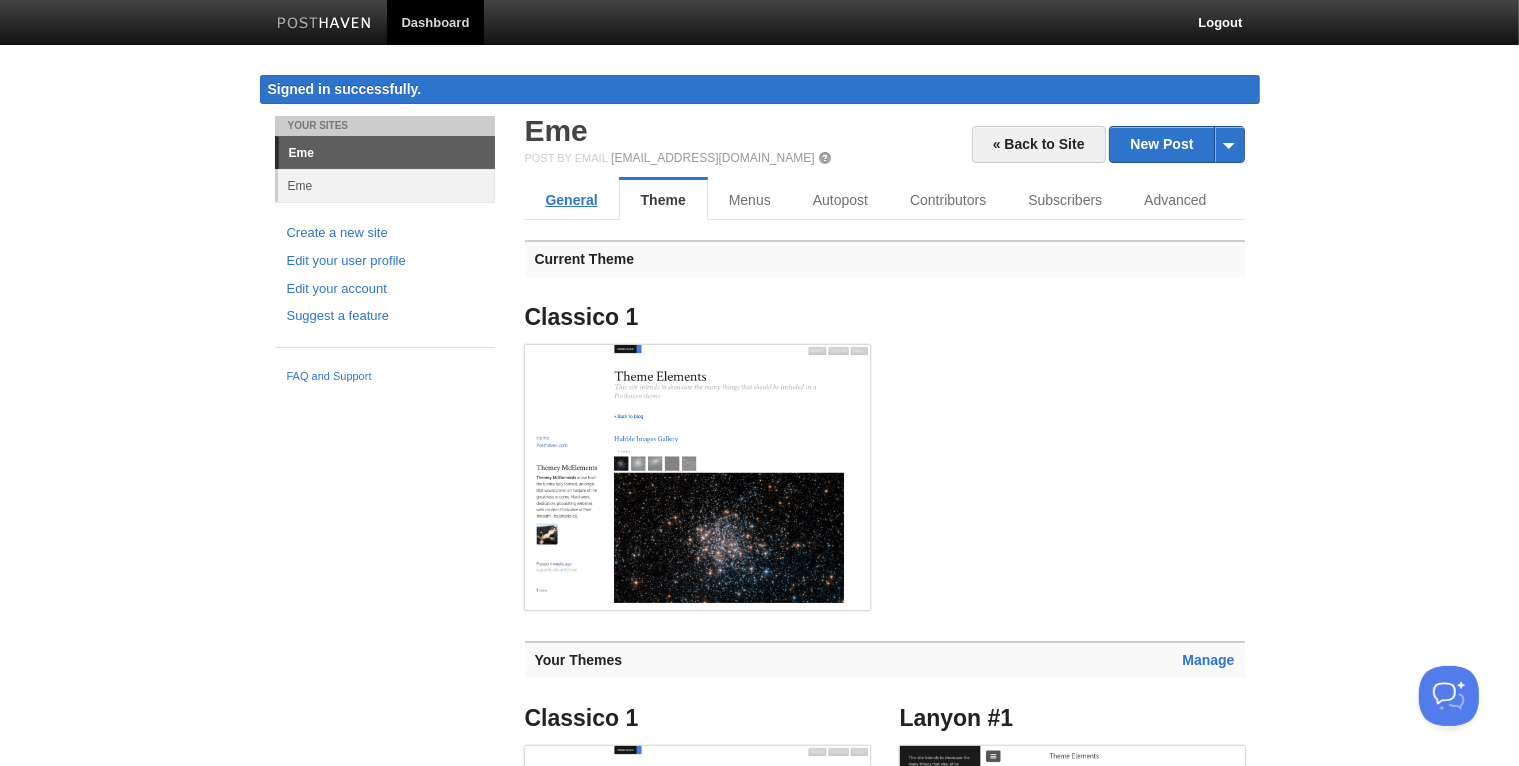 click on "General" at bounding box center (572, 200) 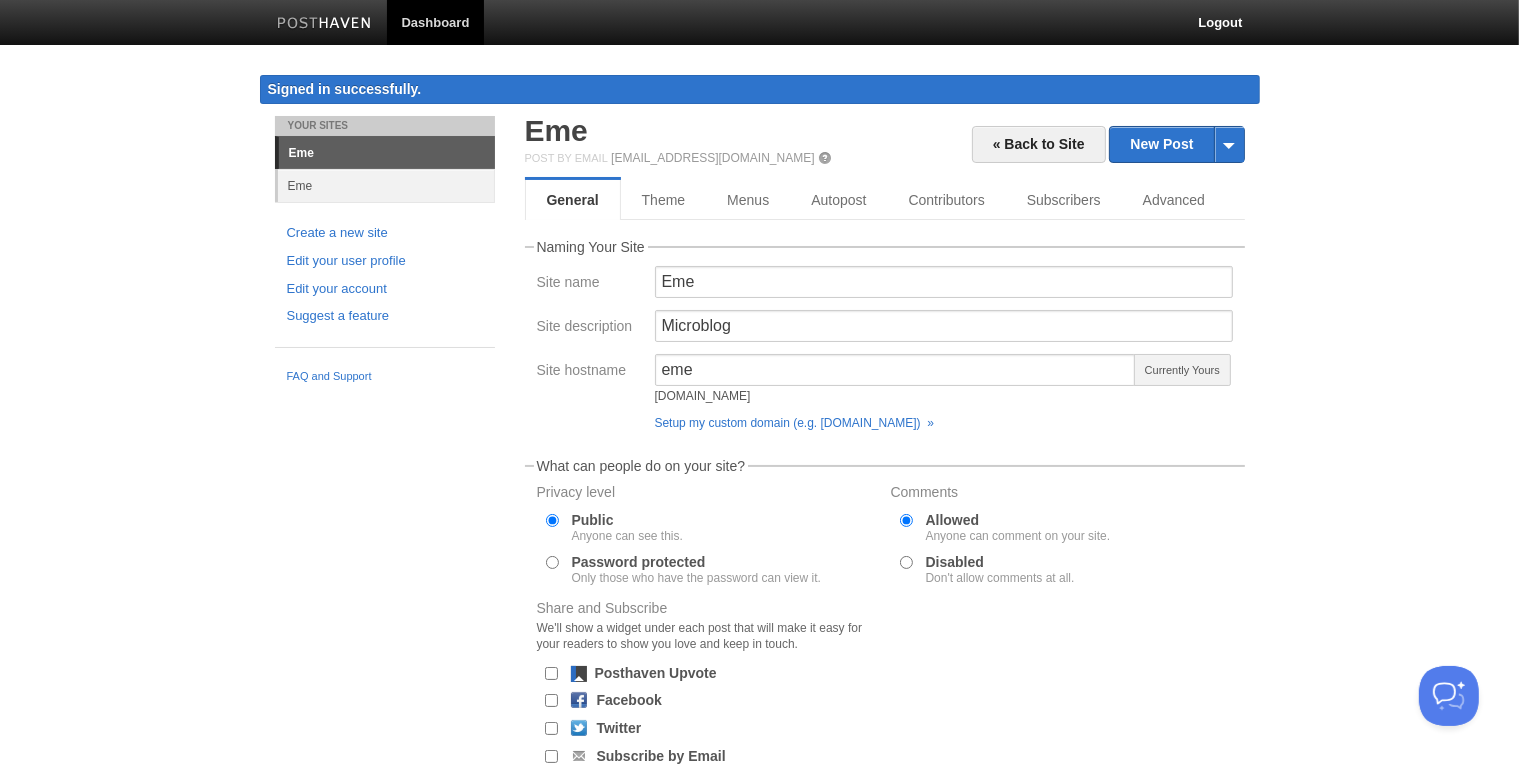 click on "Disabled
Don't allow comments at all." at bounding box center (906, 562) 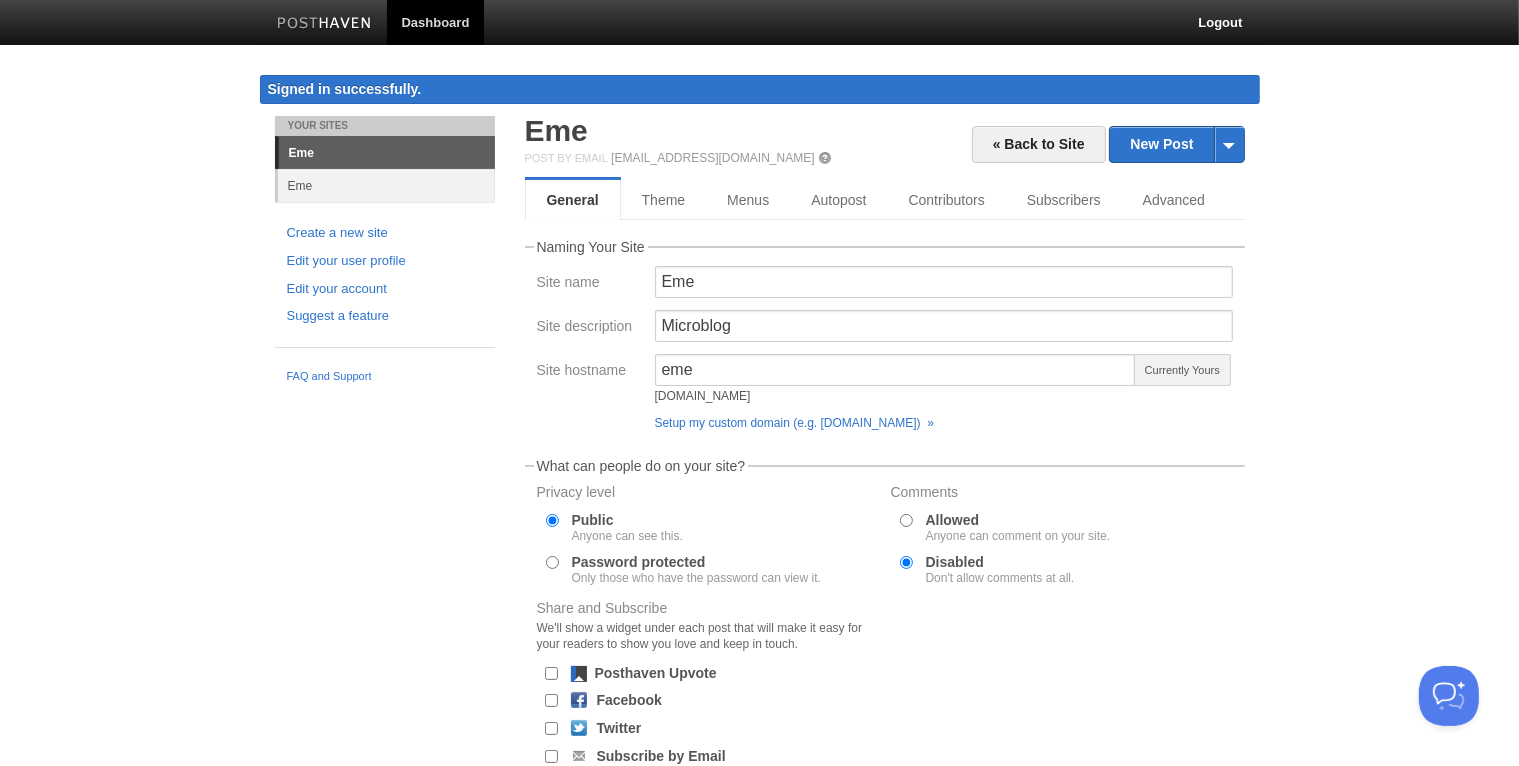scroll, scrollTop: 164, scrollLeft: 0, axis: vertical 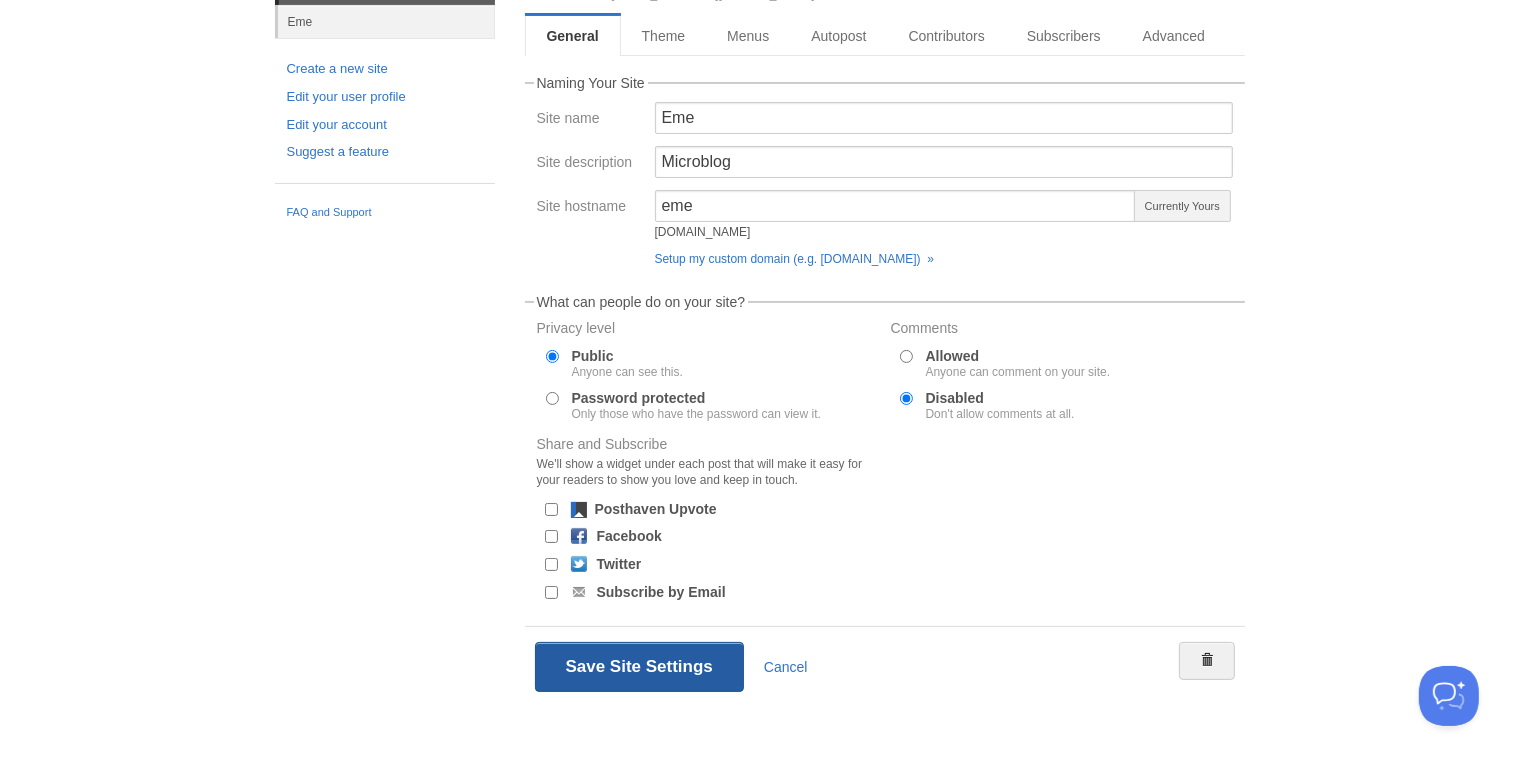 click on "Save Site Settings" at bounding box center [639, 667] 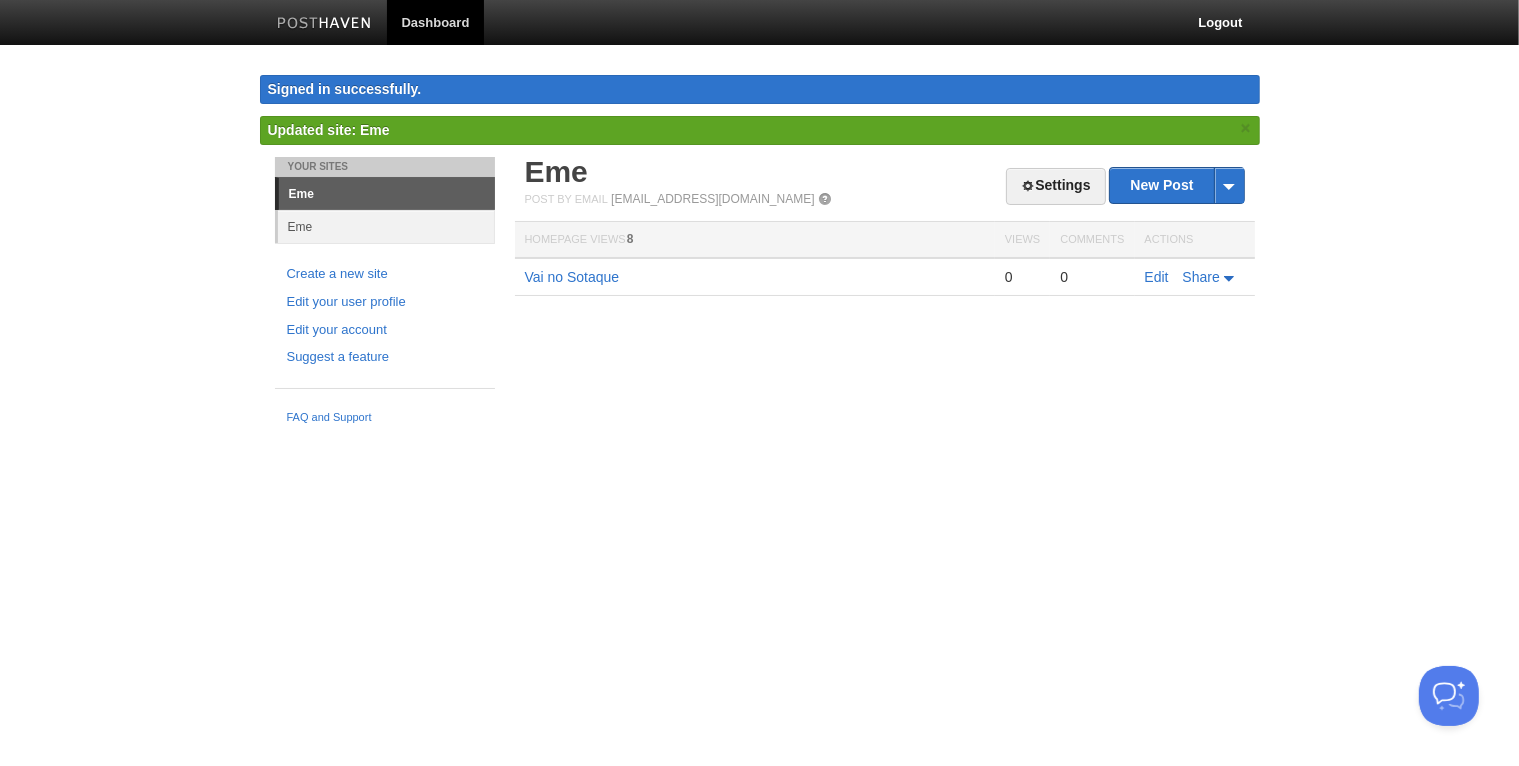 scroll, scrollTop: 0, scrollLeft: 0, axis: both 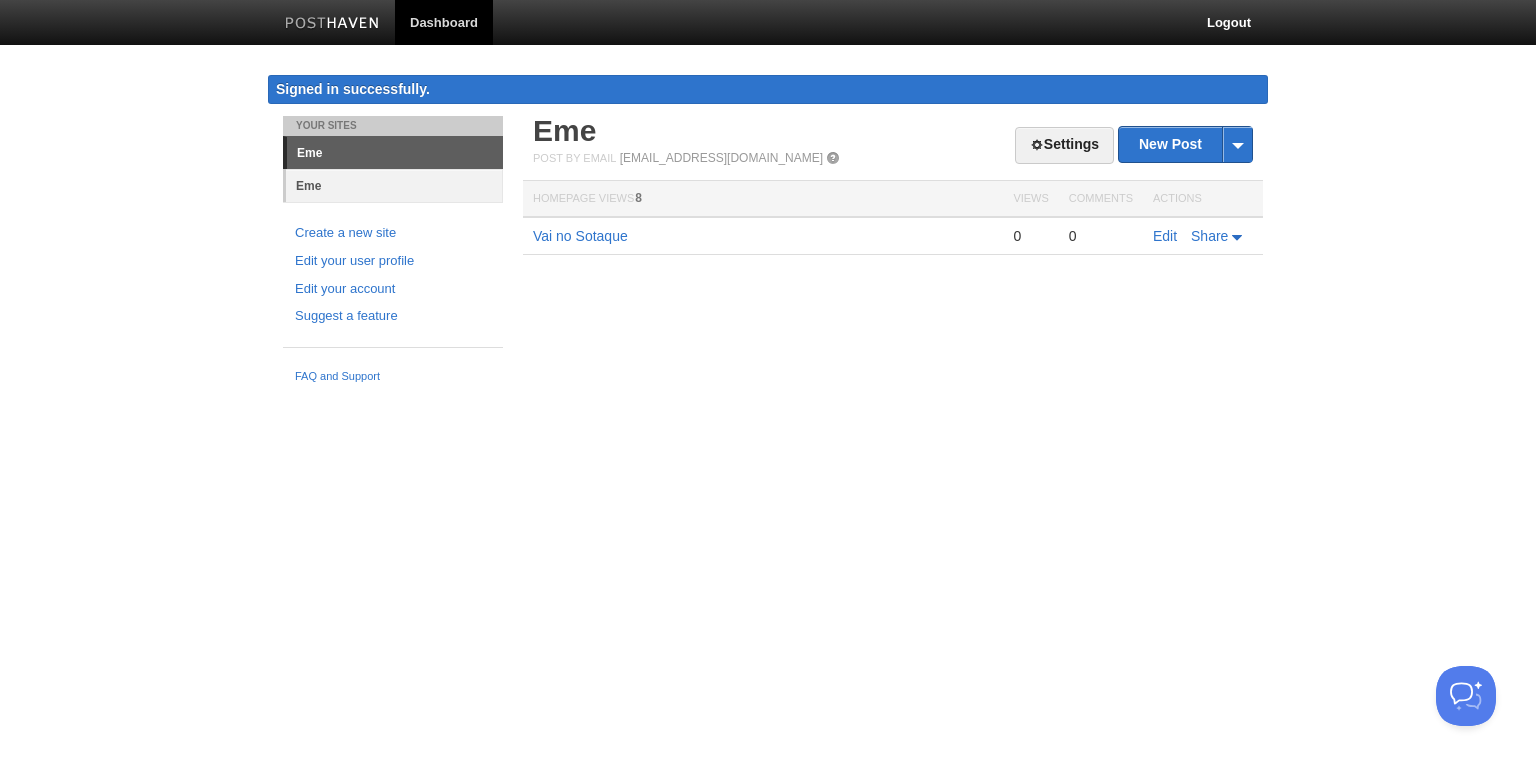 click on "Eme" at bounding box center [394, 185] 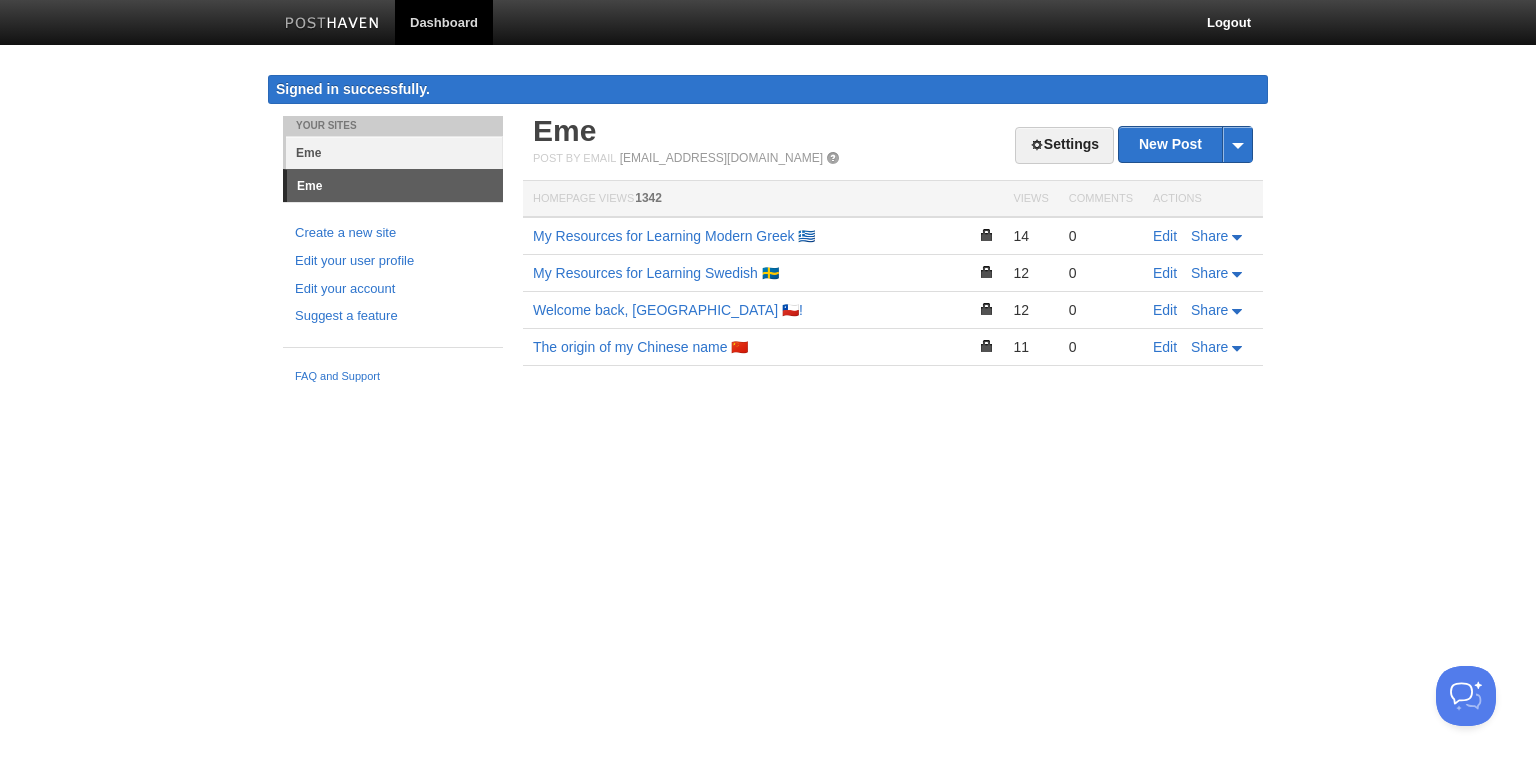 click on "Eme" at bounding box center [394, 152] 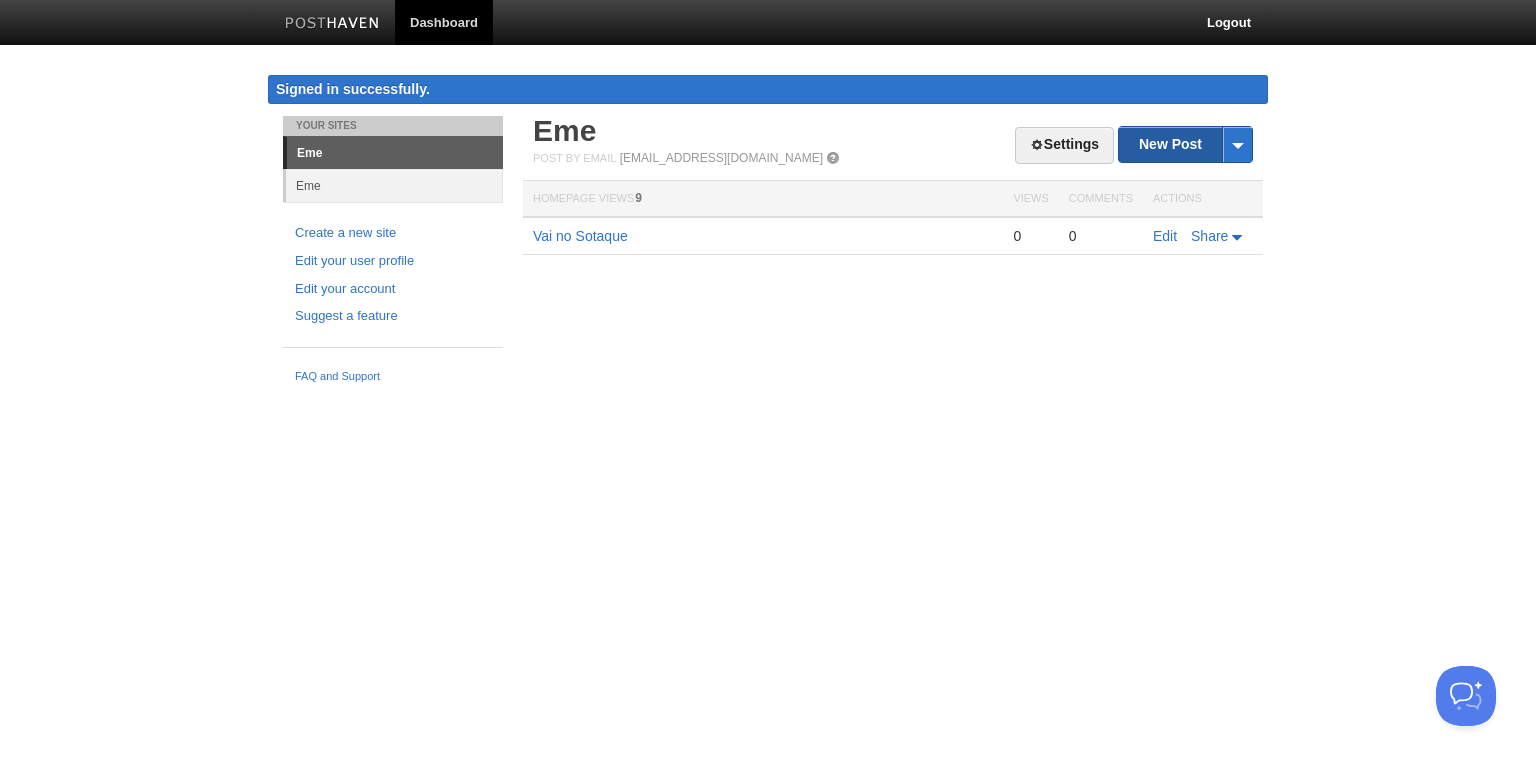 click on "New Post" at bounding box center [1185, 144] 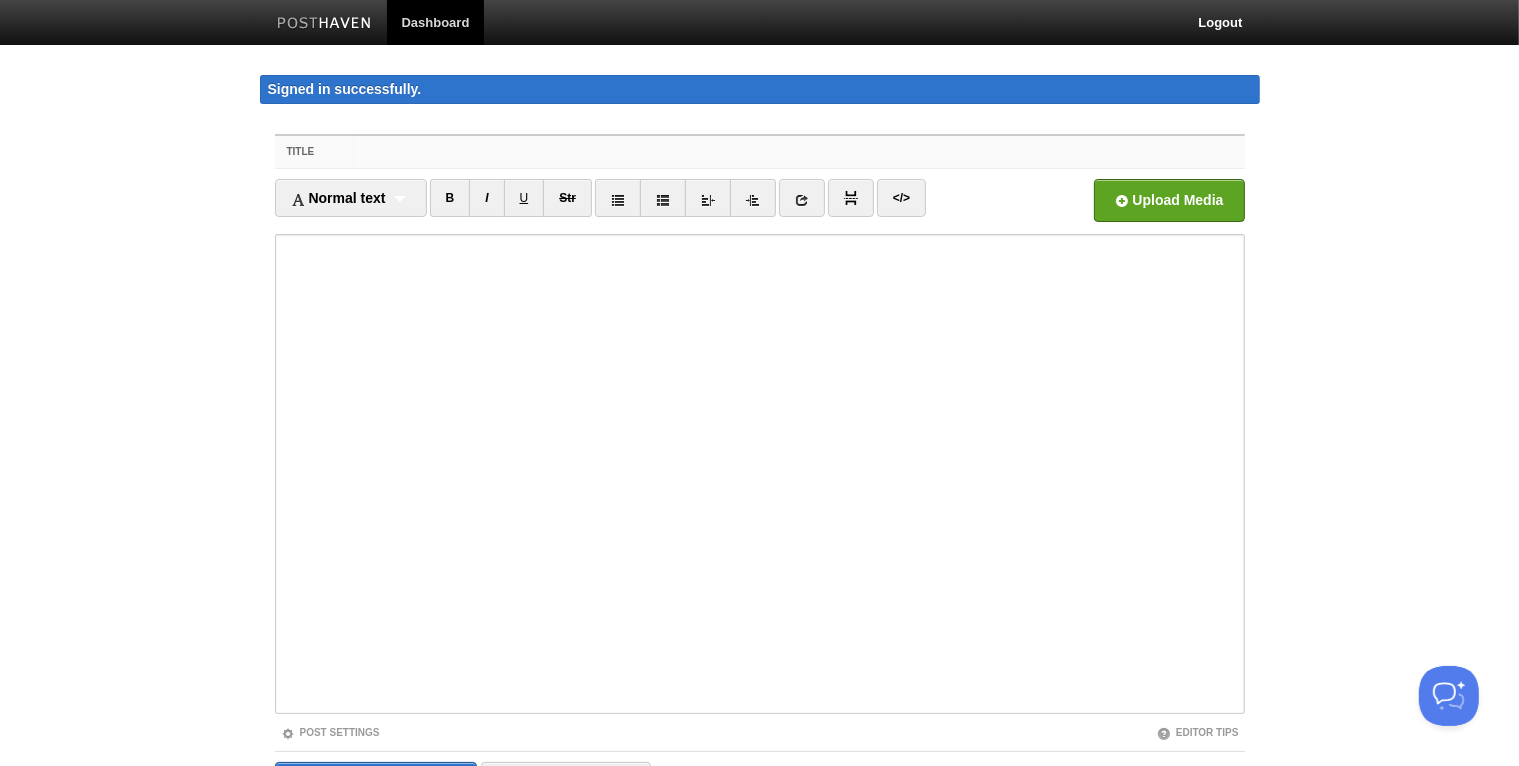 paste on "Como usar o FSI Language Courses?" 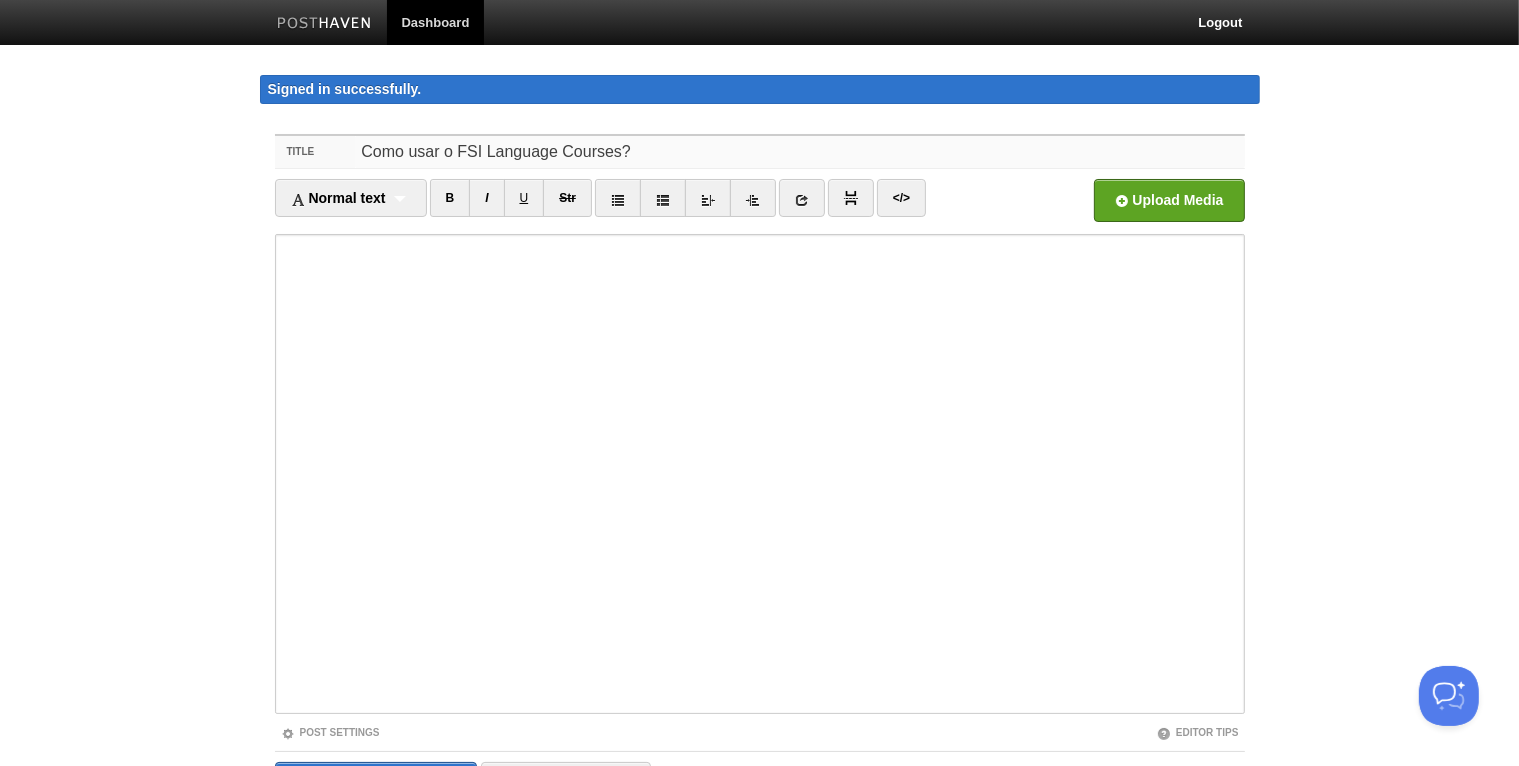 type on "Como usar o FSI Language Courses?" 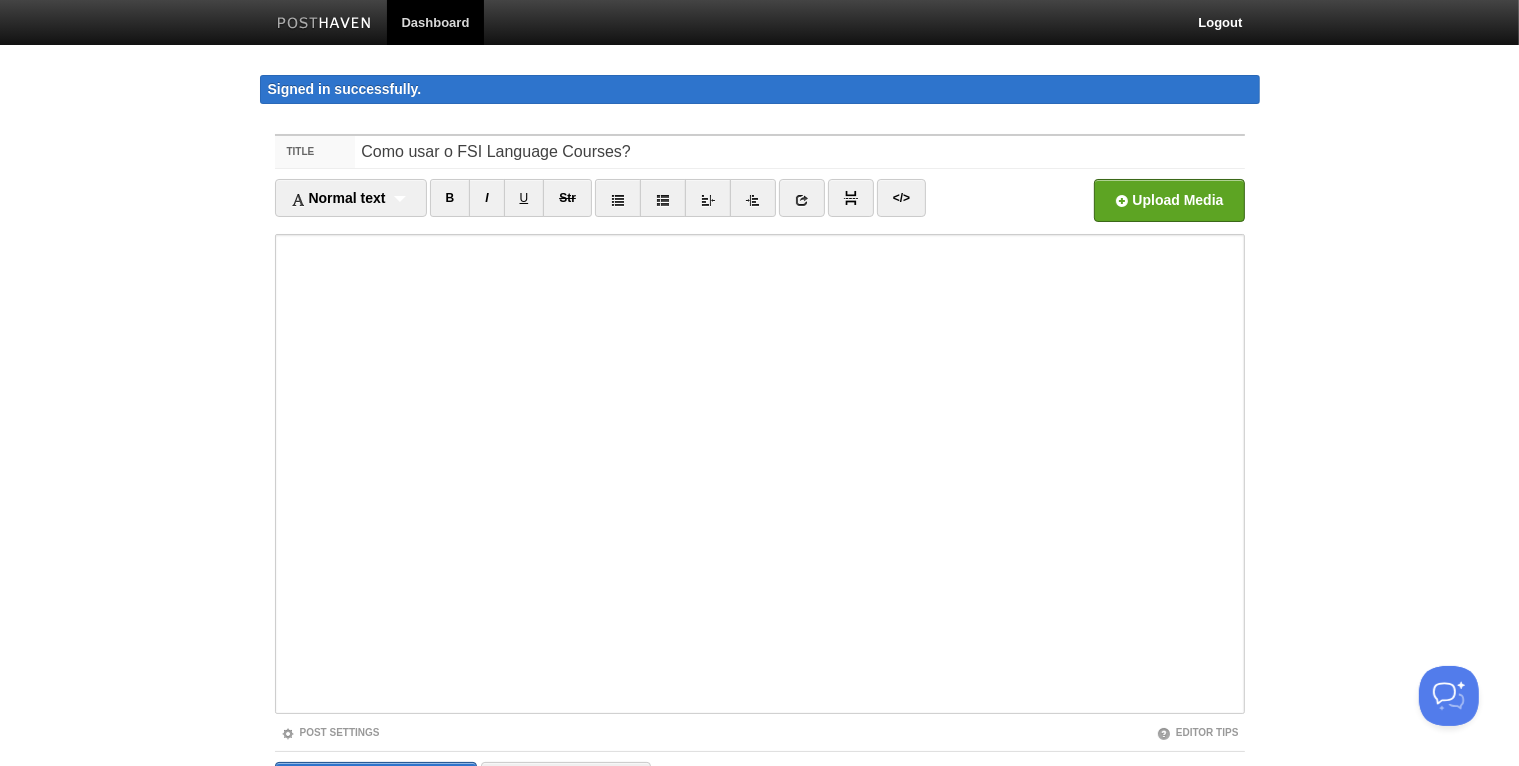 click at bounding box center (760, 474) 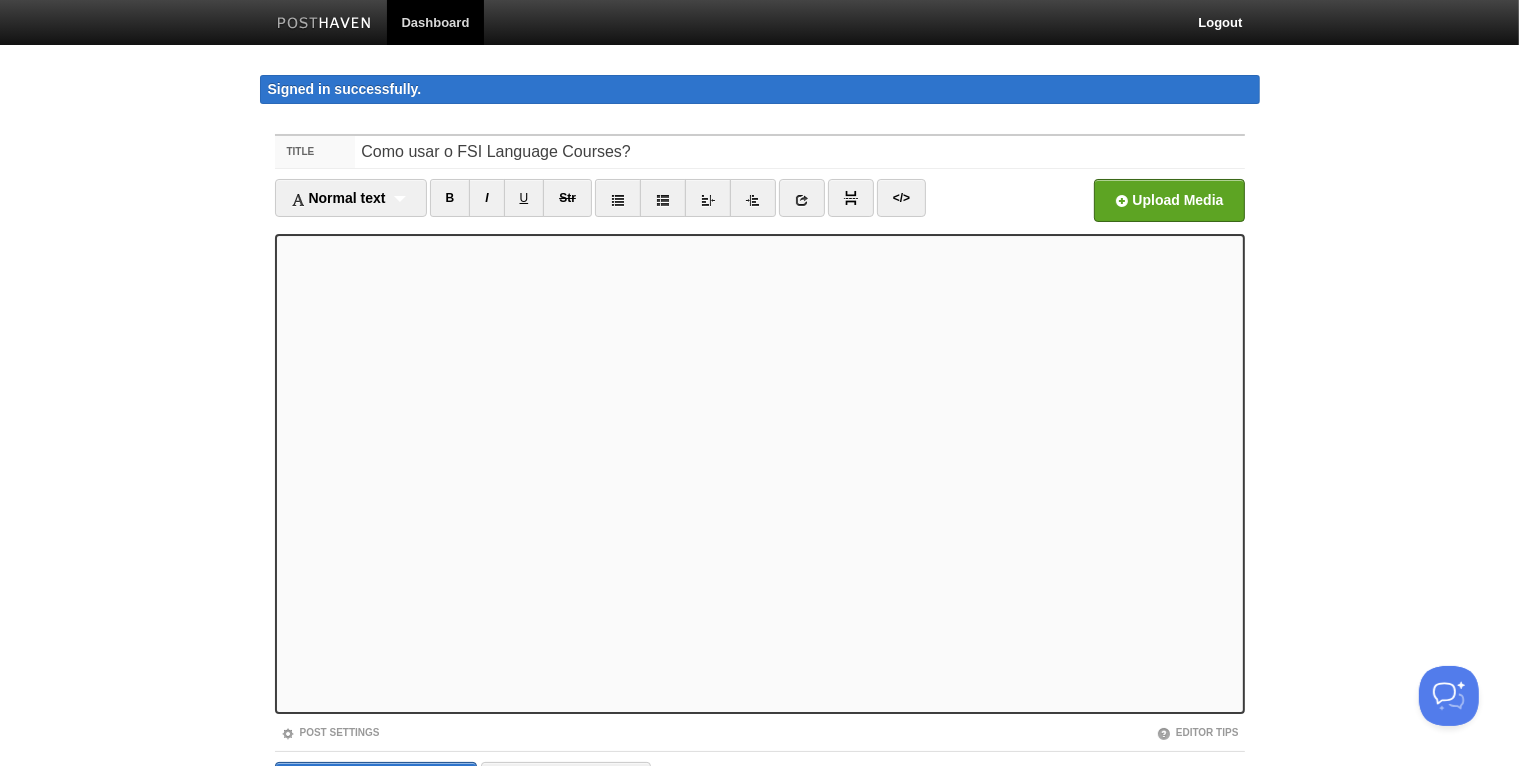 scroll, scrollTop: 114, scrollLeft: 0, axis: vertical 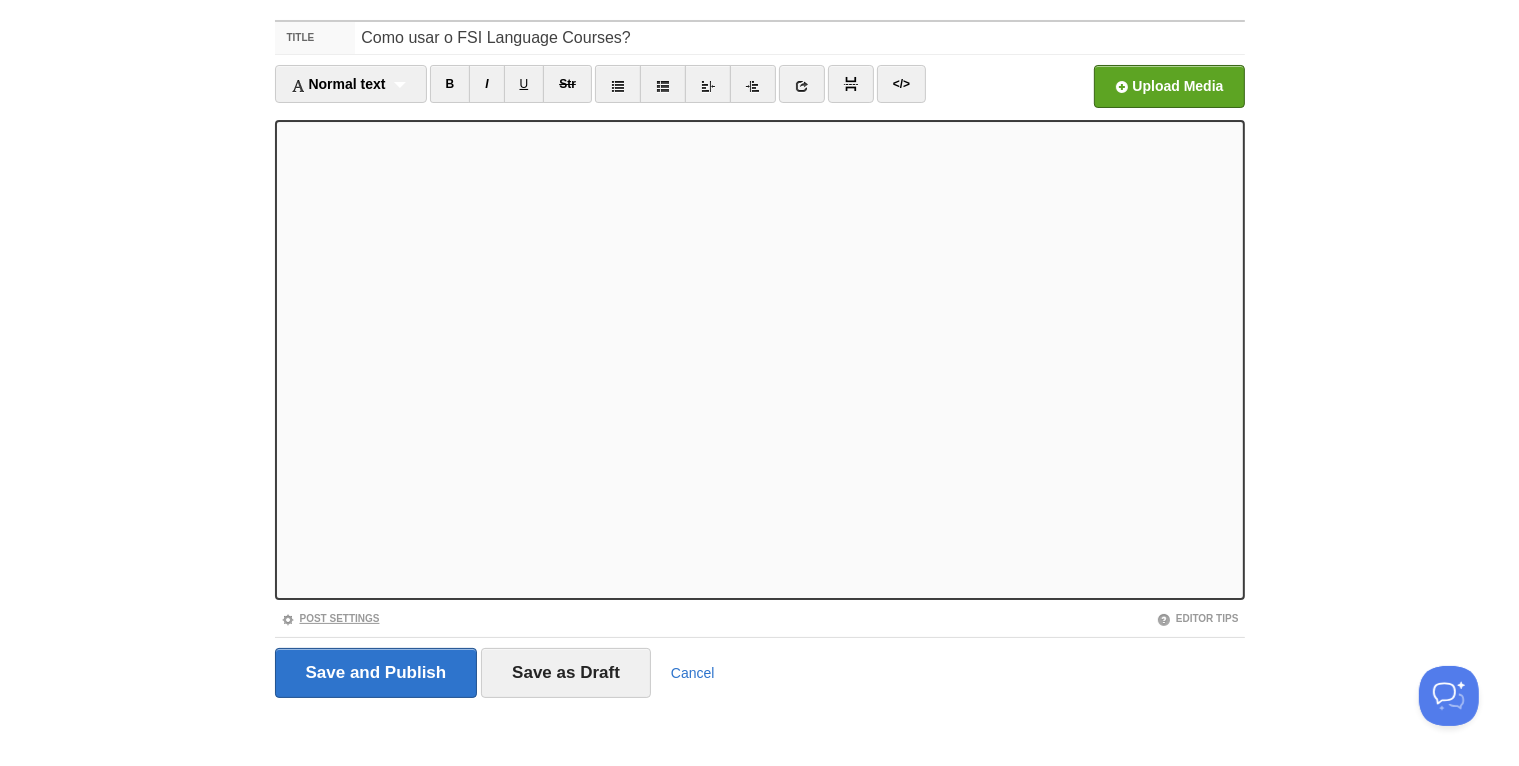 click at bounding box center [288, 620] 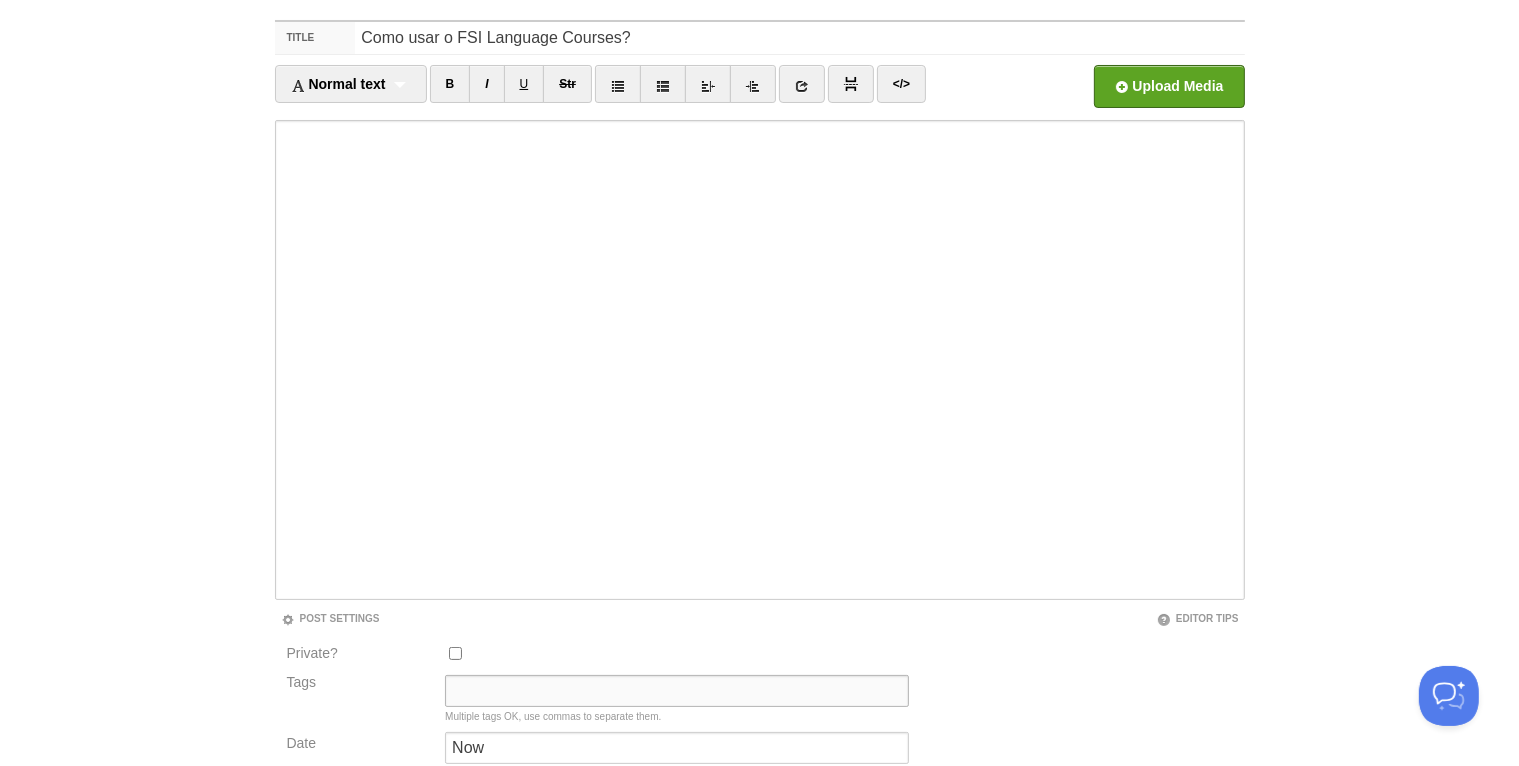 click on "Tags" at bounding box center [677, 691] 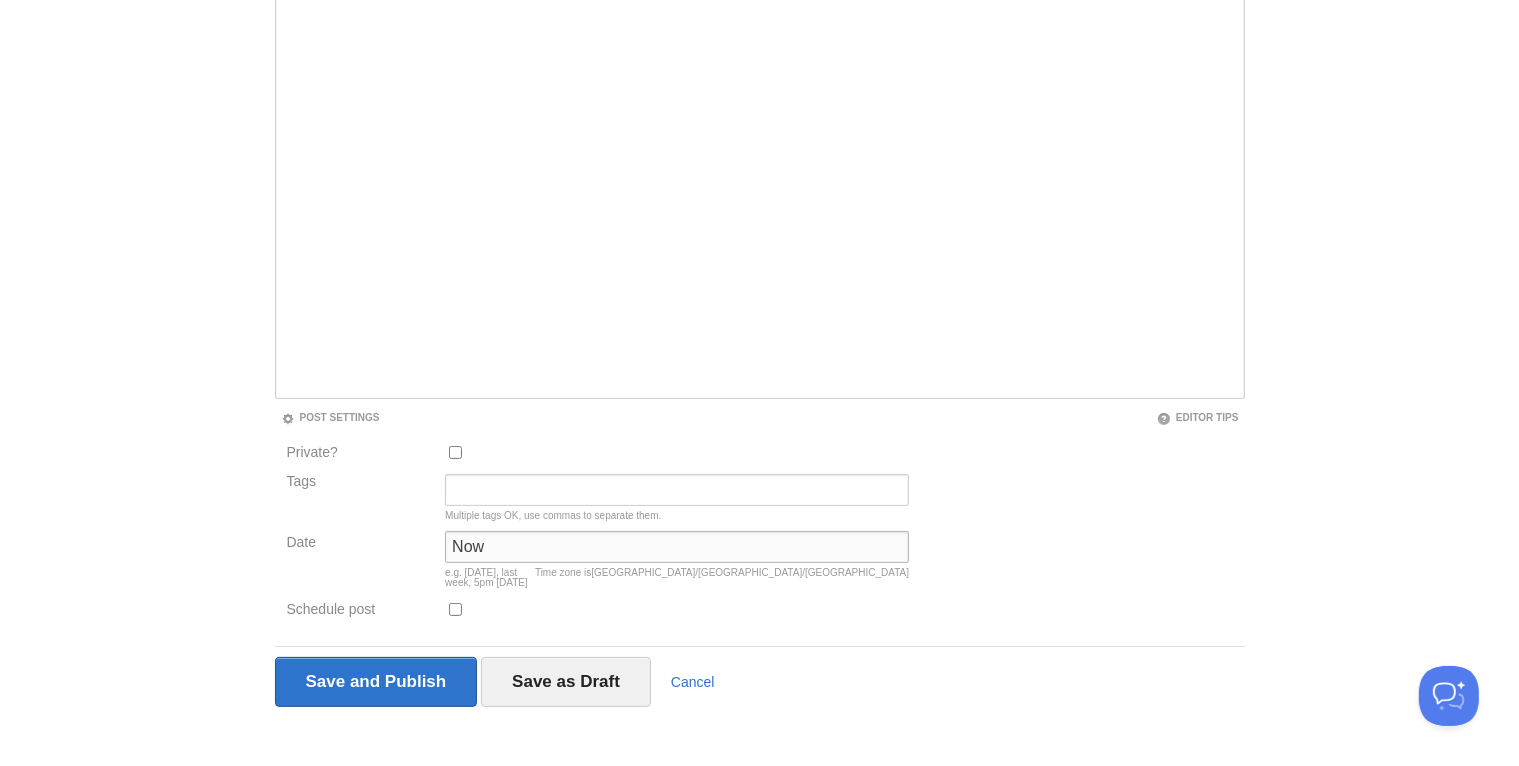 drag, startPoint x: 486, startPoint y: 547, endPoint x: 346, endPoint y: 526, distance: 141.56624 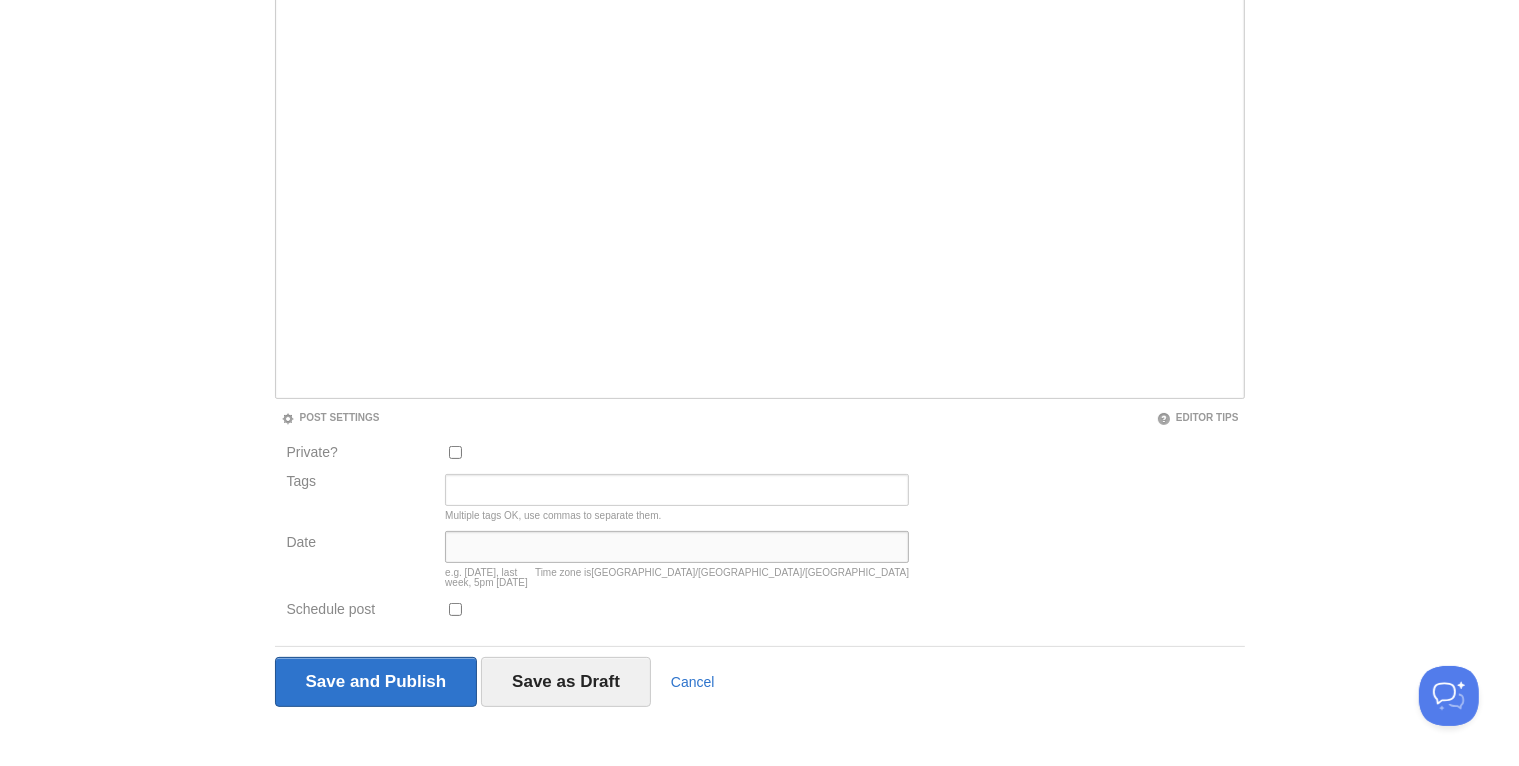 click on "Date" at bounding box center (677, 547) 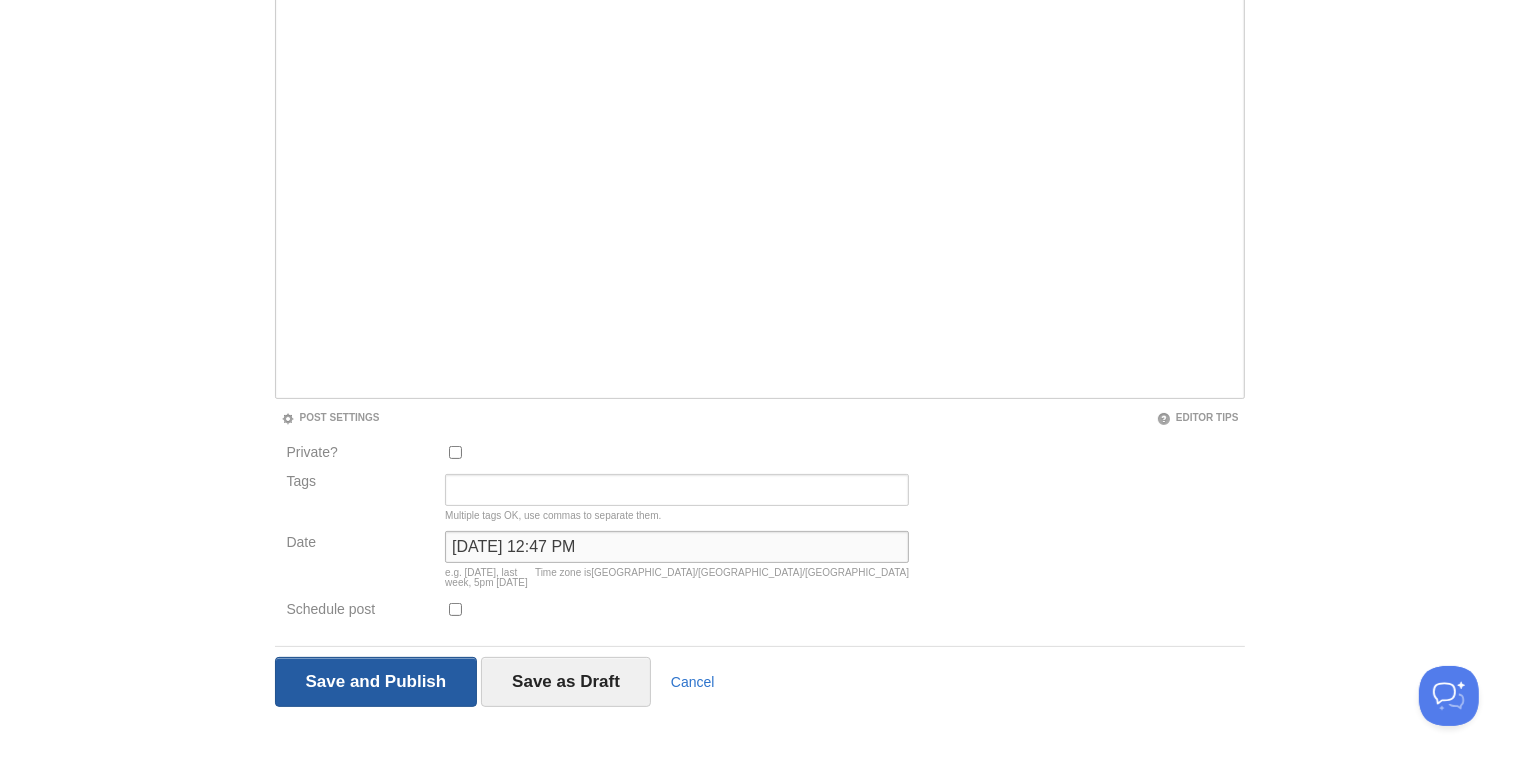 type on "July 10, 2025 at 12:47 PM" 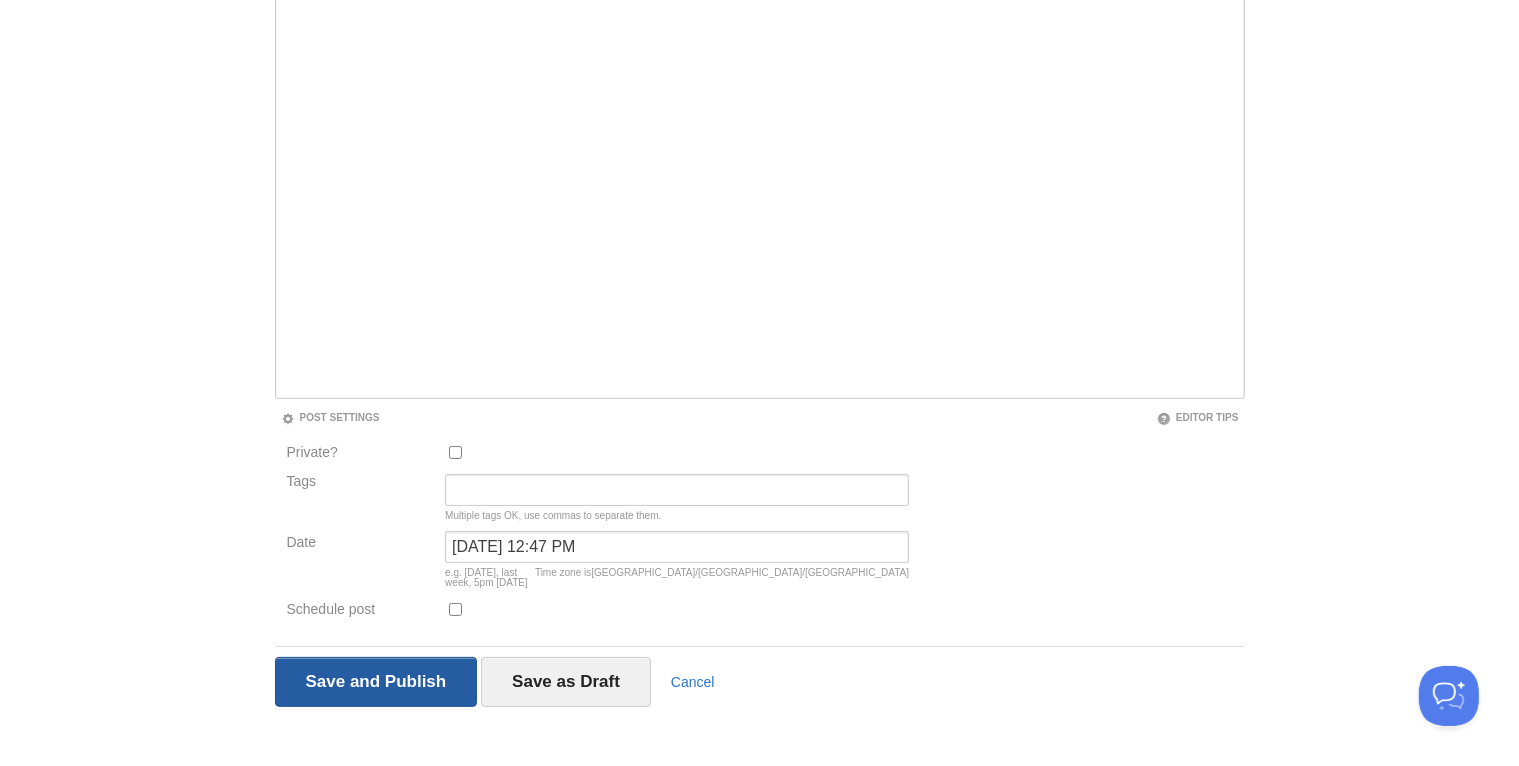 click on "Save and Publish" at bounding box center (376, 682) 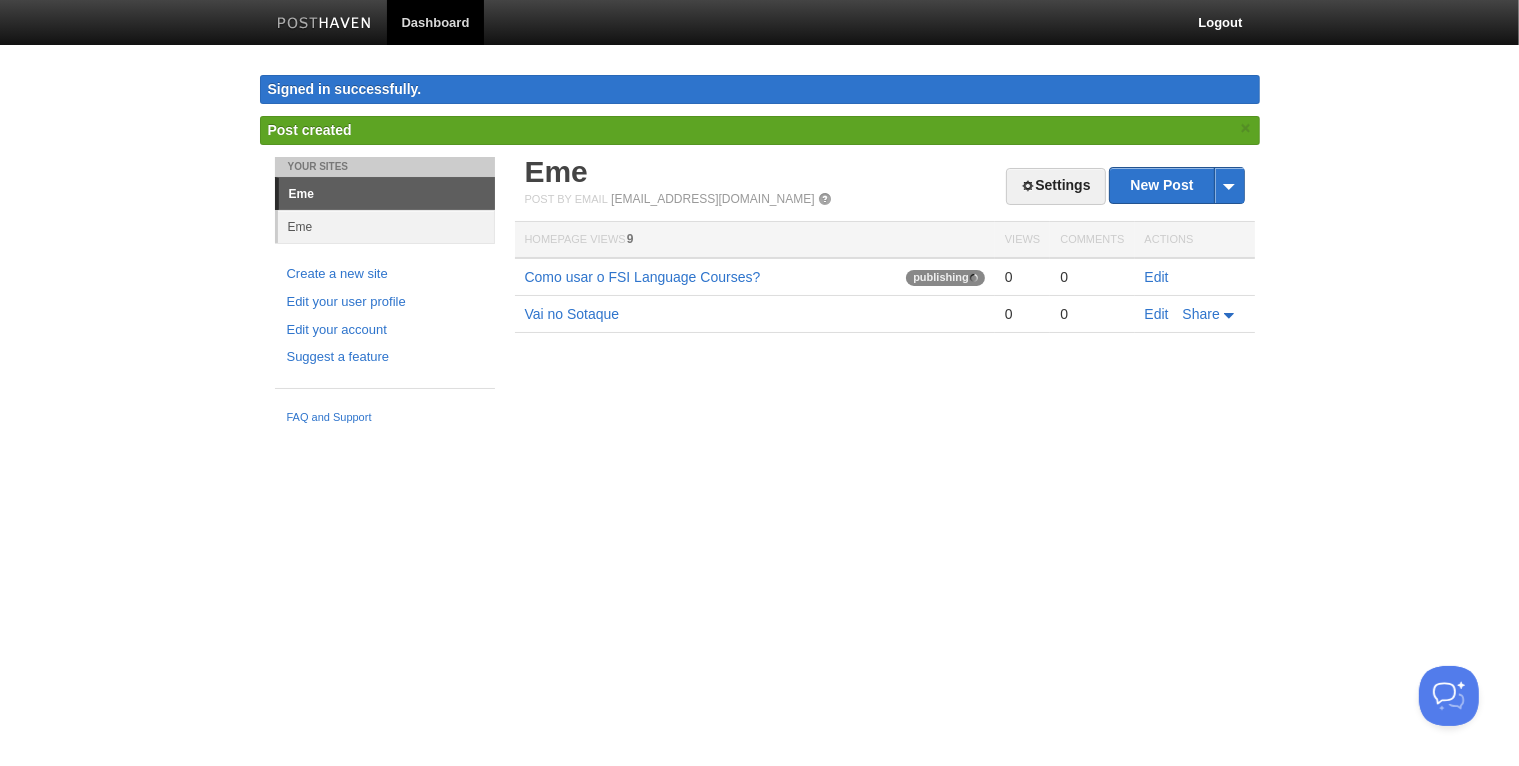 scroll, scrollTop: 0, scrollLeft: 0, axis: both 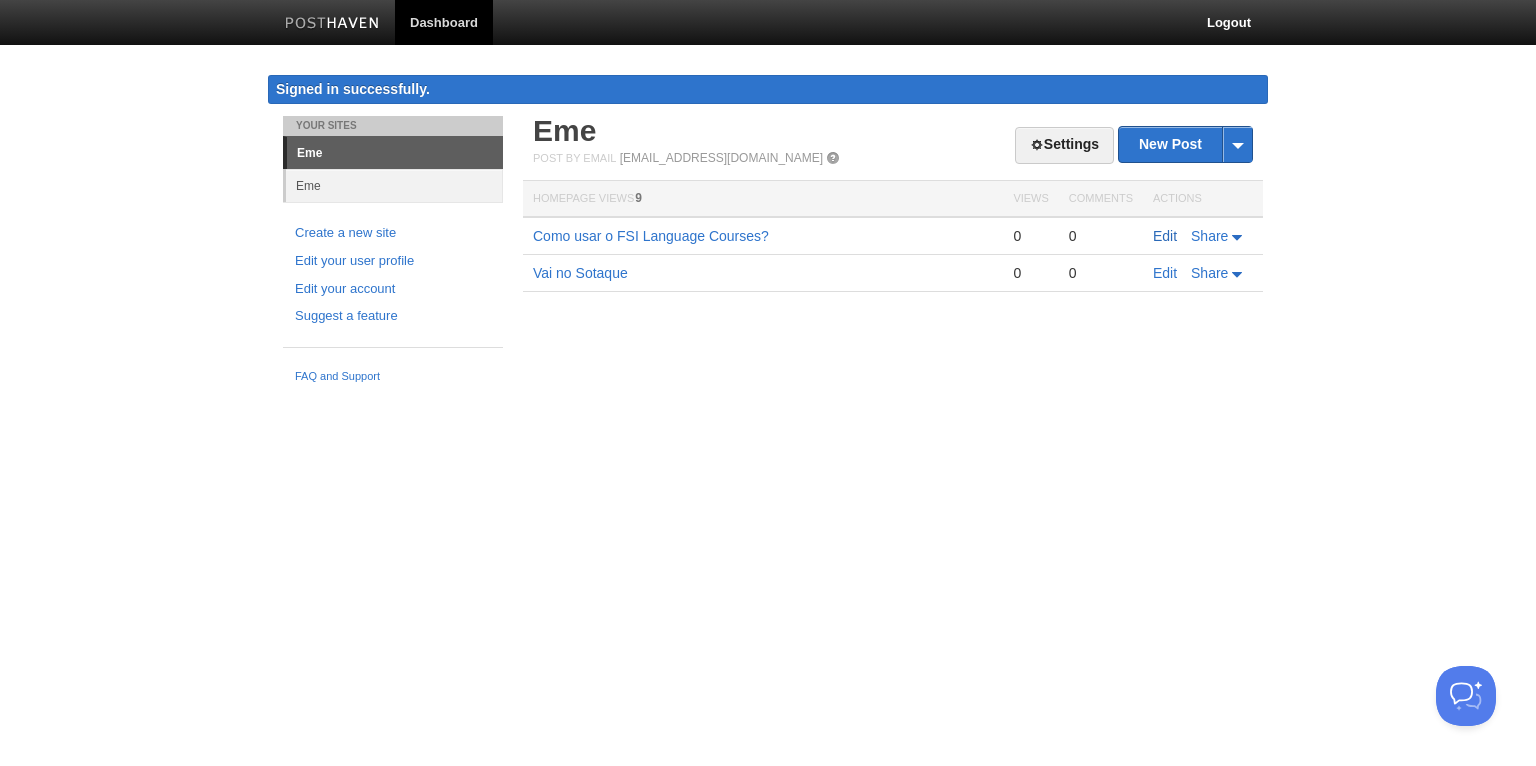 click on "Edit" at bounding box center [1165, 236] 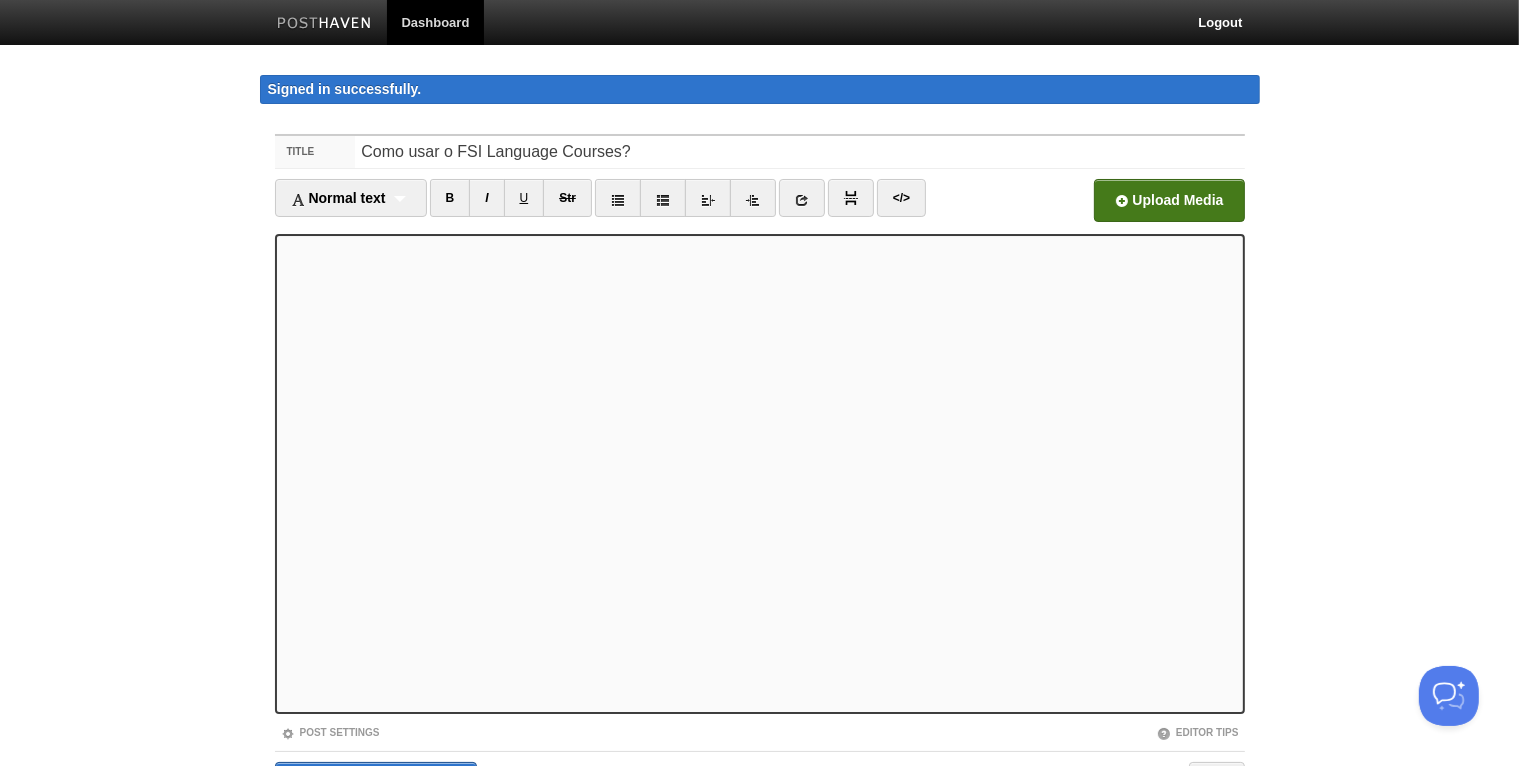 click at bounding box center (565, 206) 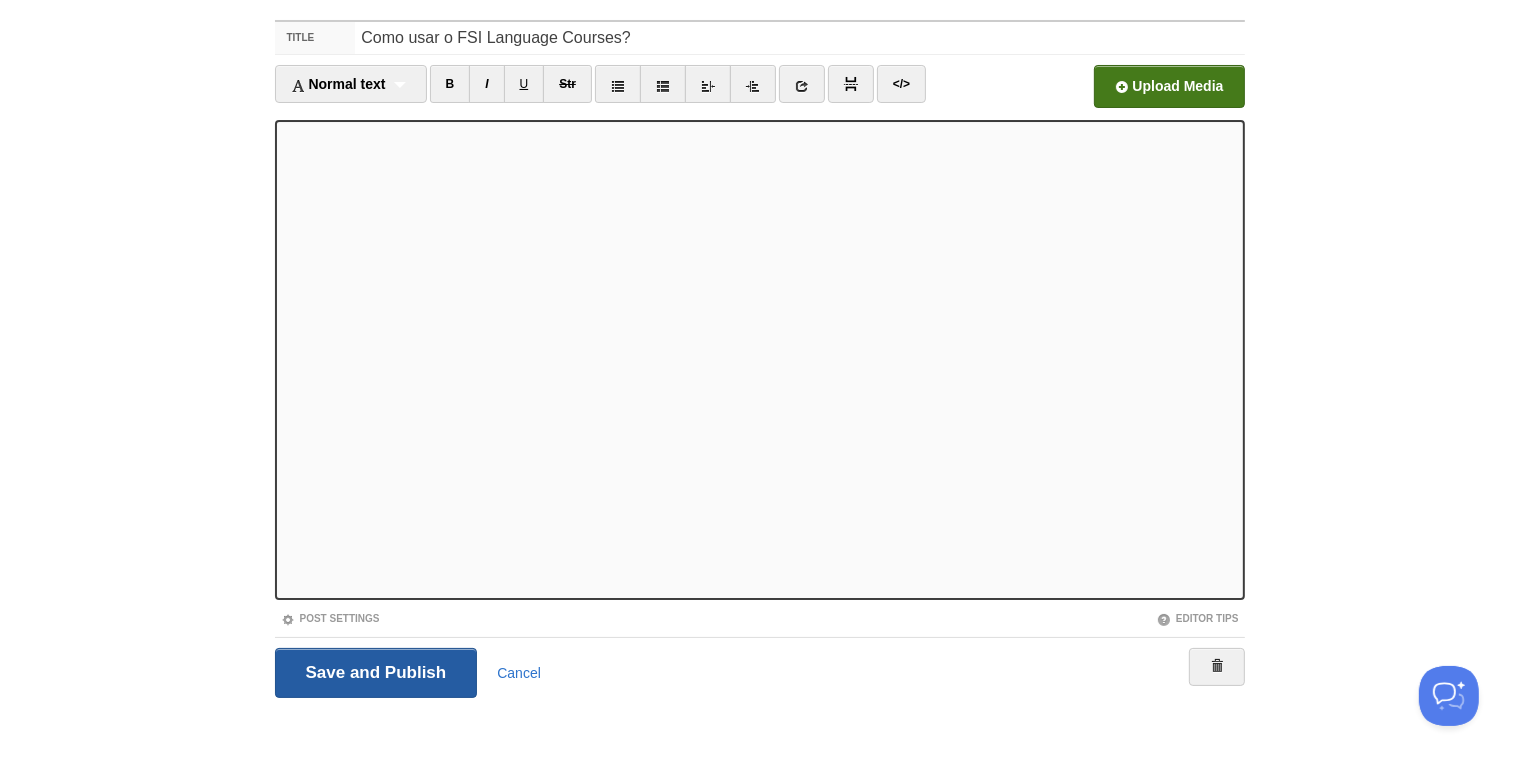 click on "Save and Publish" at bounding box center (376, 673) 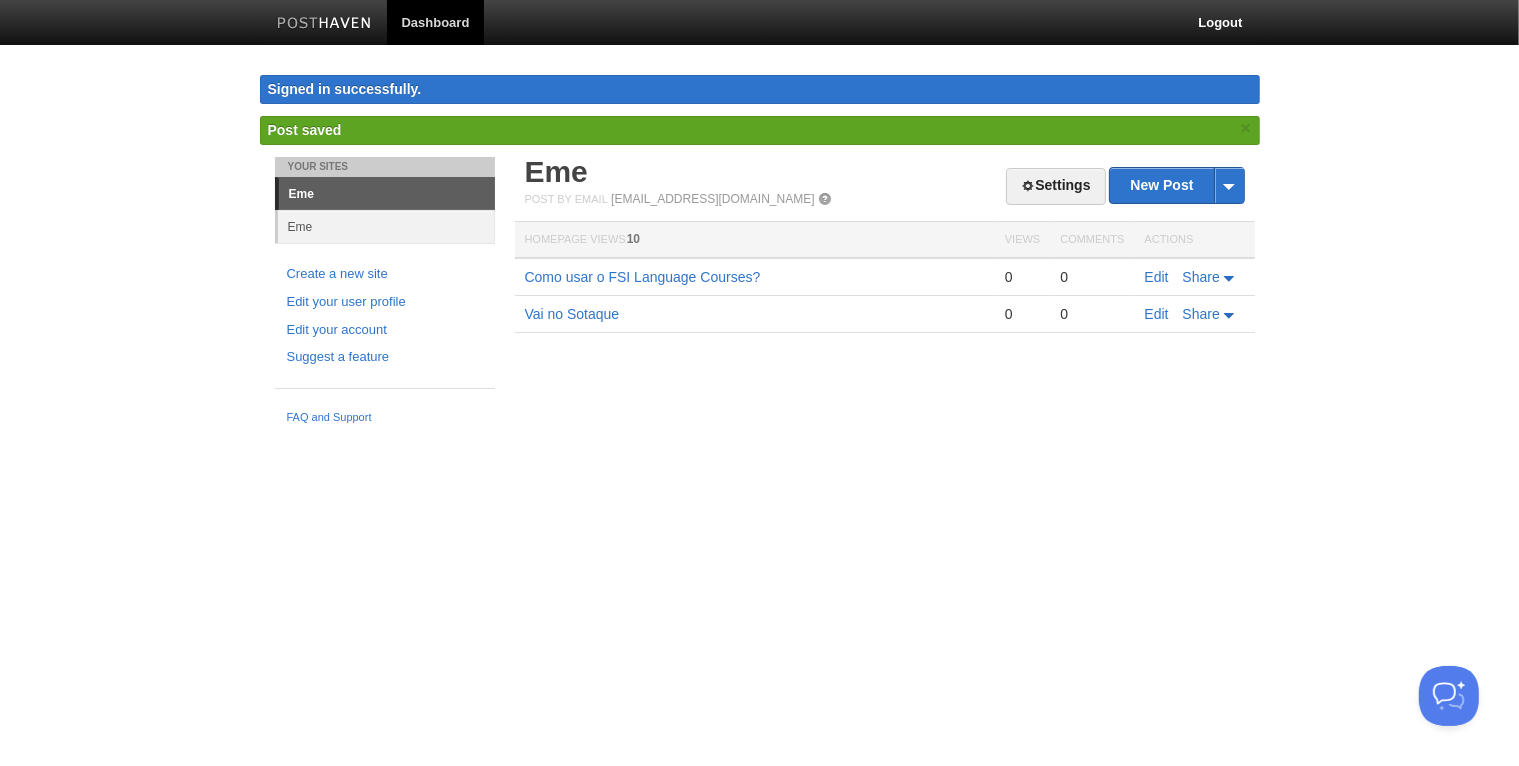 scroll, scrollTop: 0, scrollLeft: 0, axis: both 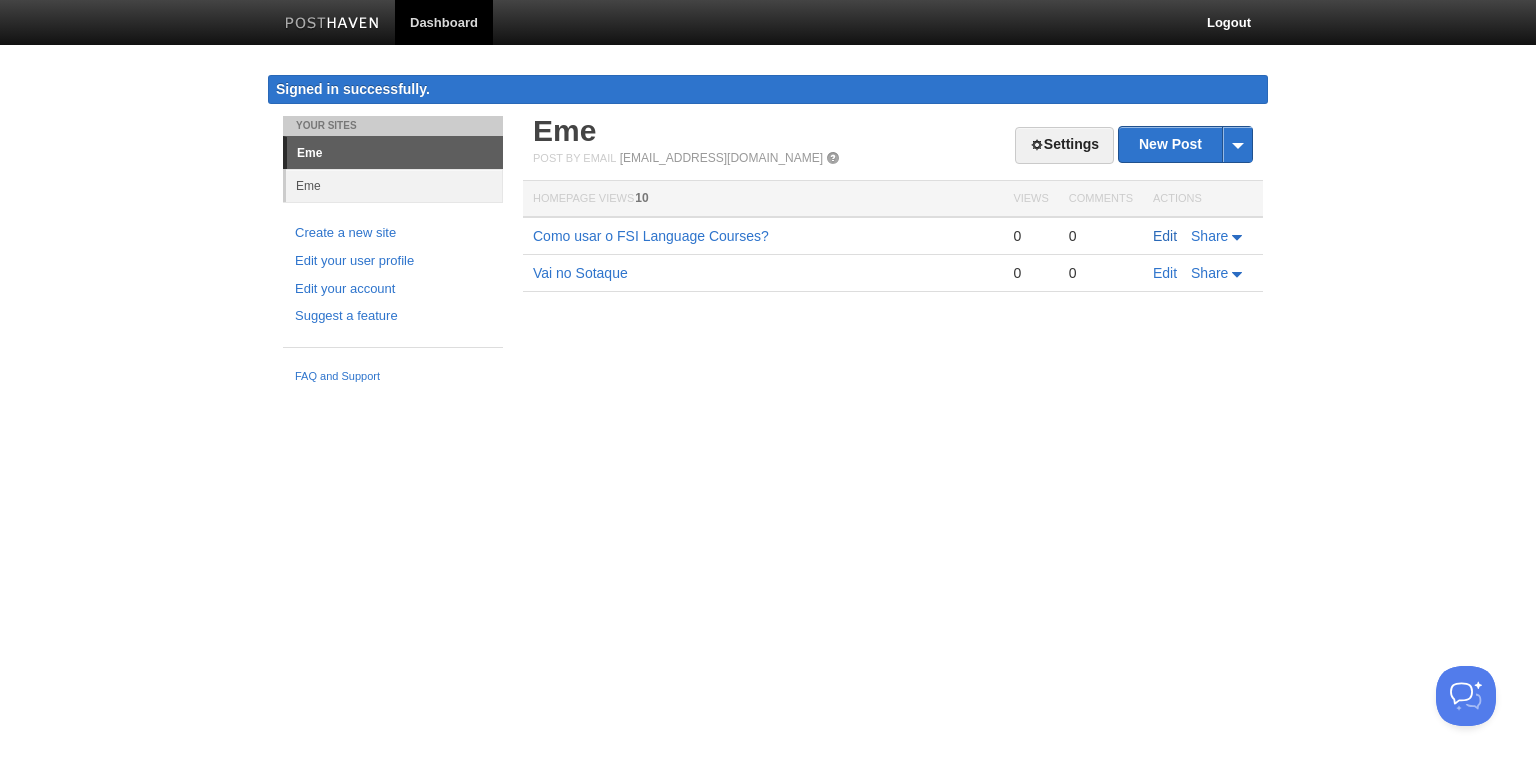 click on "Edit" at bounding box center (1165, 236) 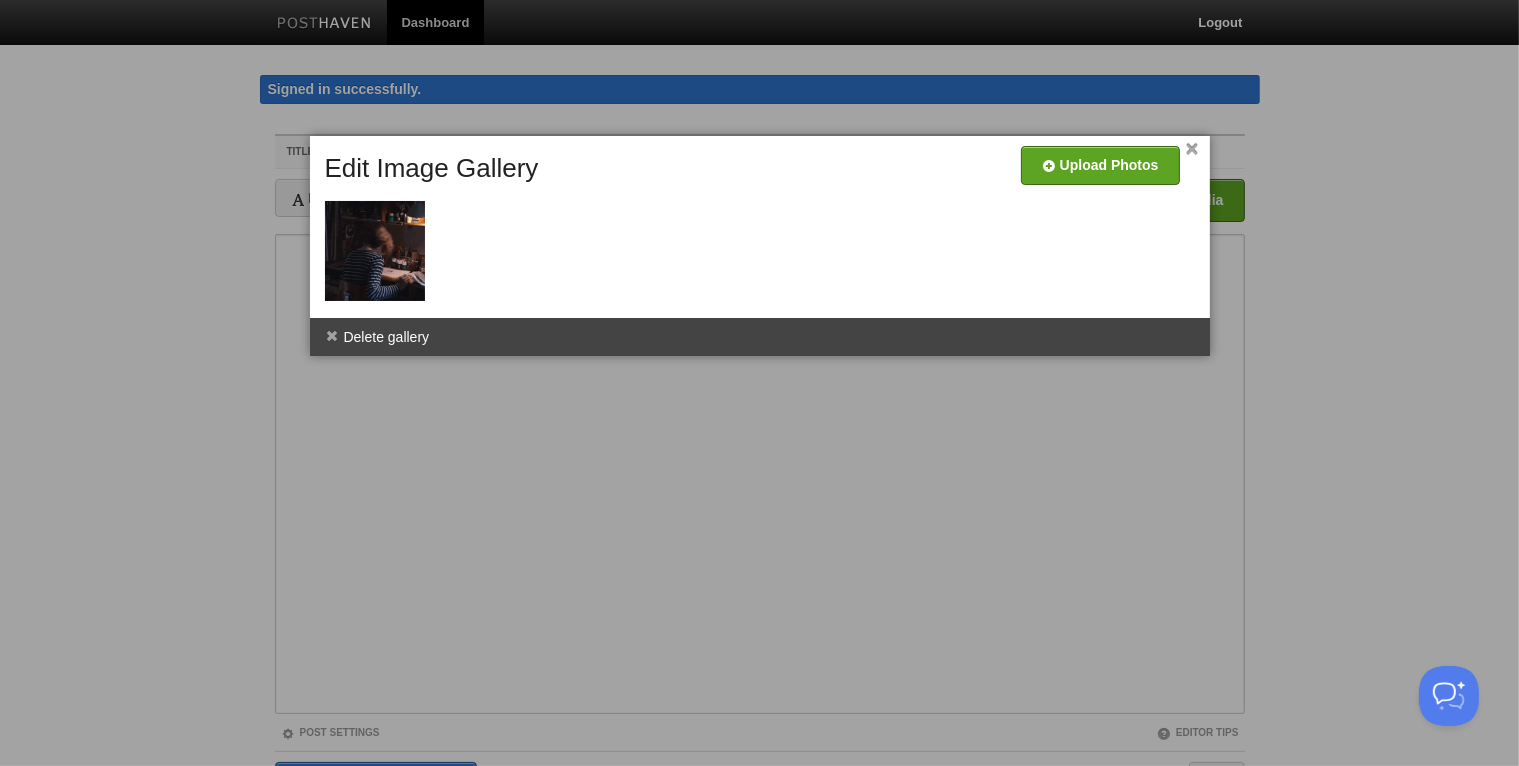 click on "×" at bounding box center (1192, 149) 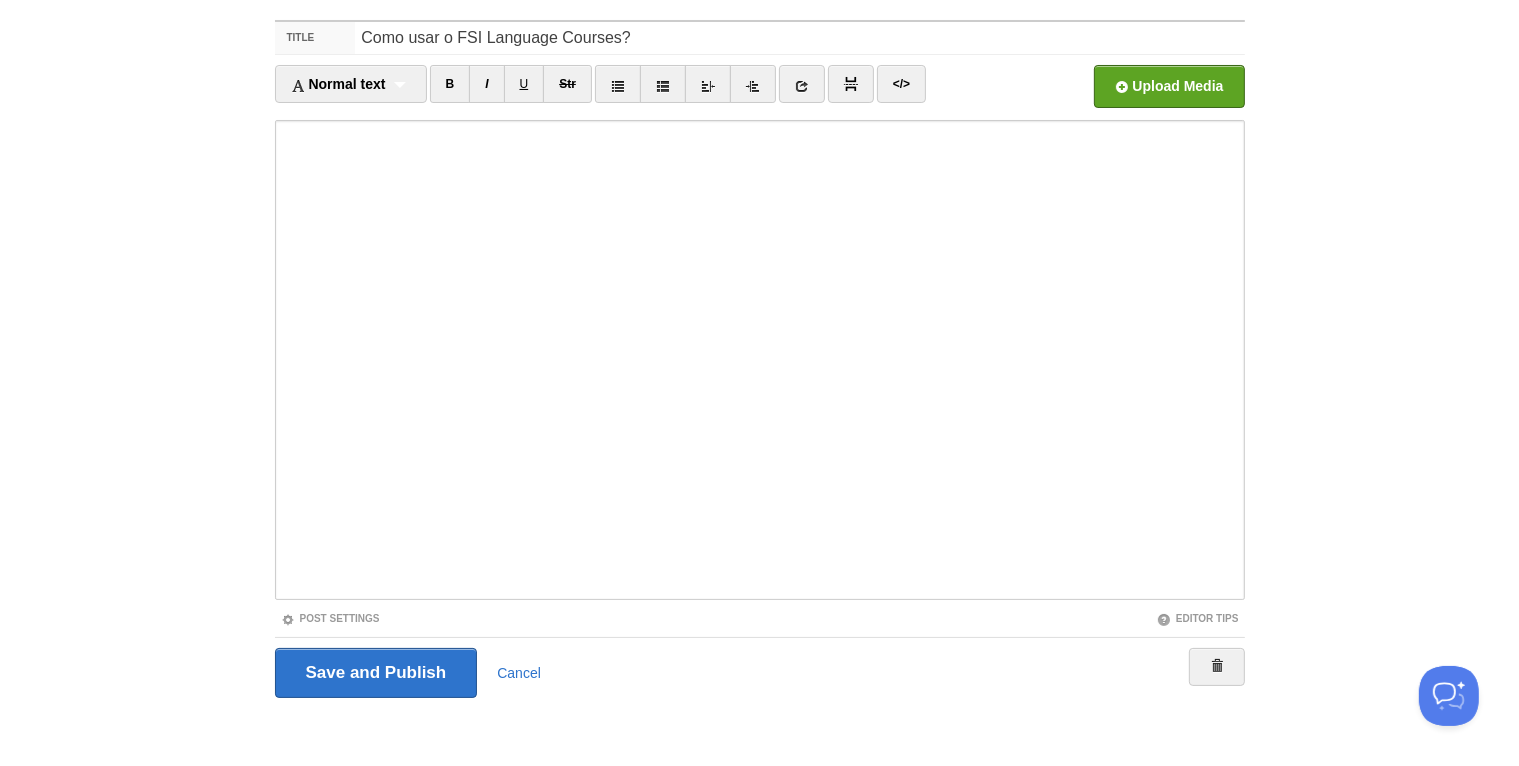 scroll, scrollTop: 0, scrollLeft: 0, axis: both 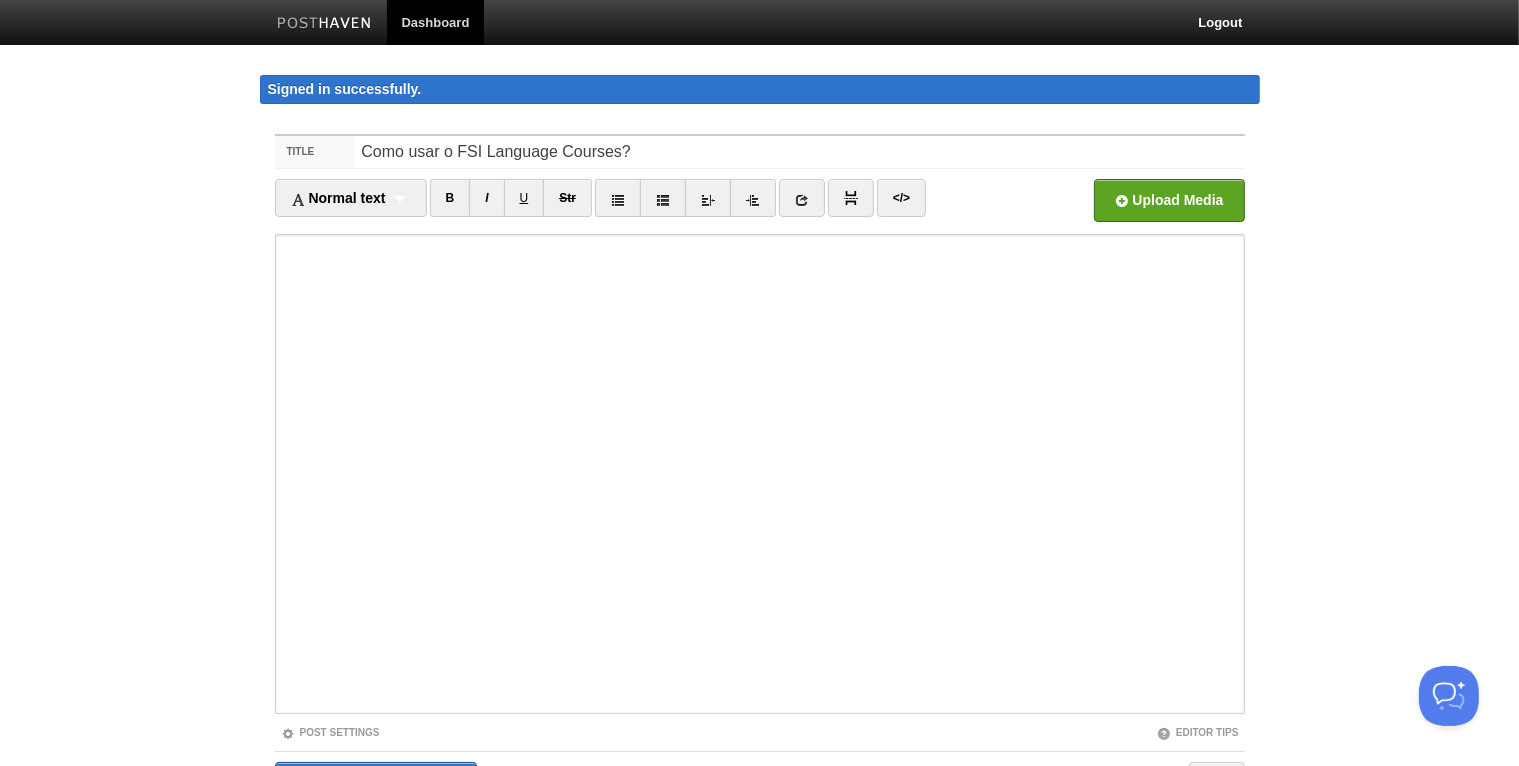click on "Dashboard" at bounding box center [436, 22] 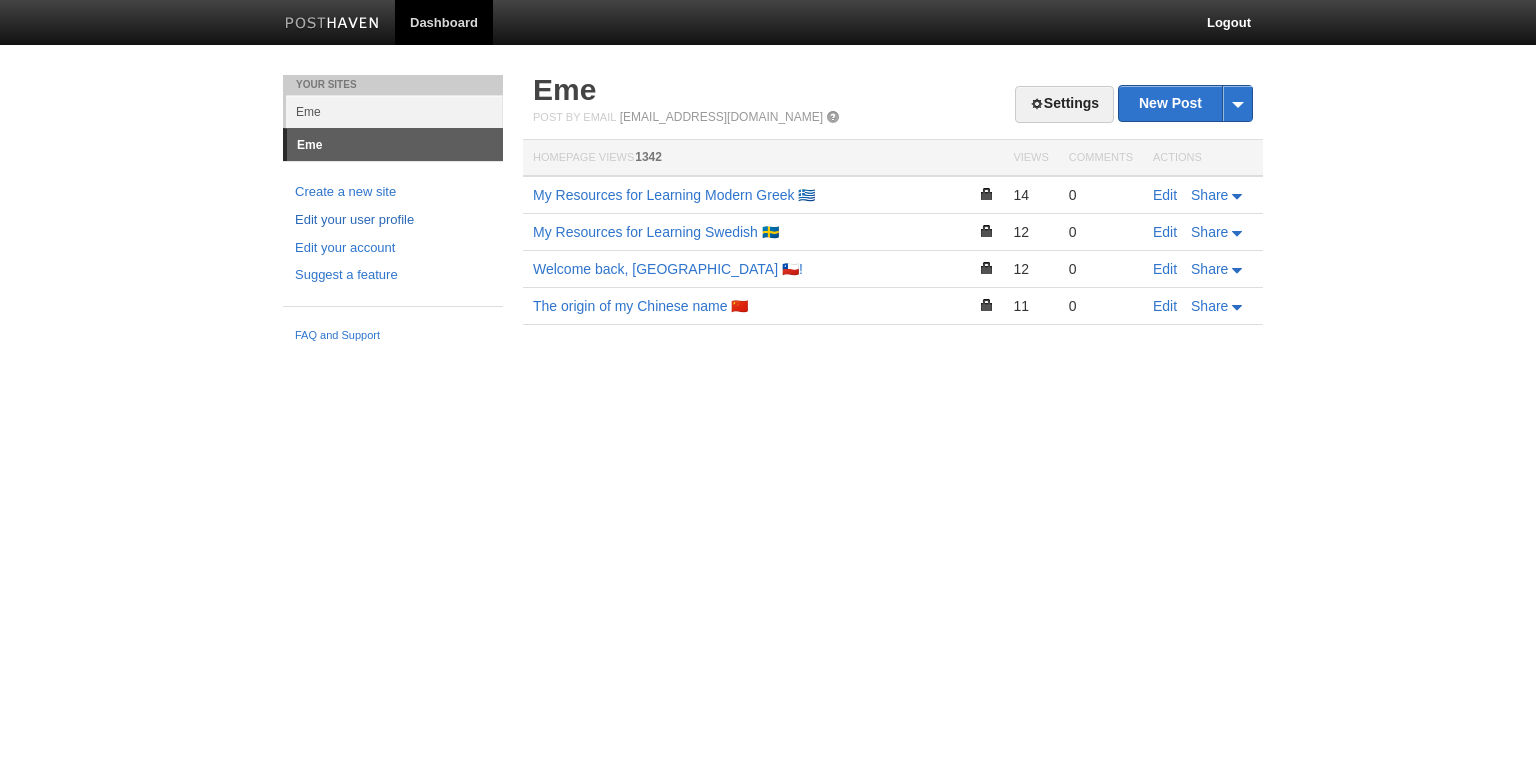 scroll, scrollTop: 0, scrollLeft: 0, axis: both 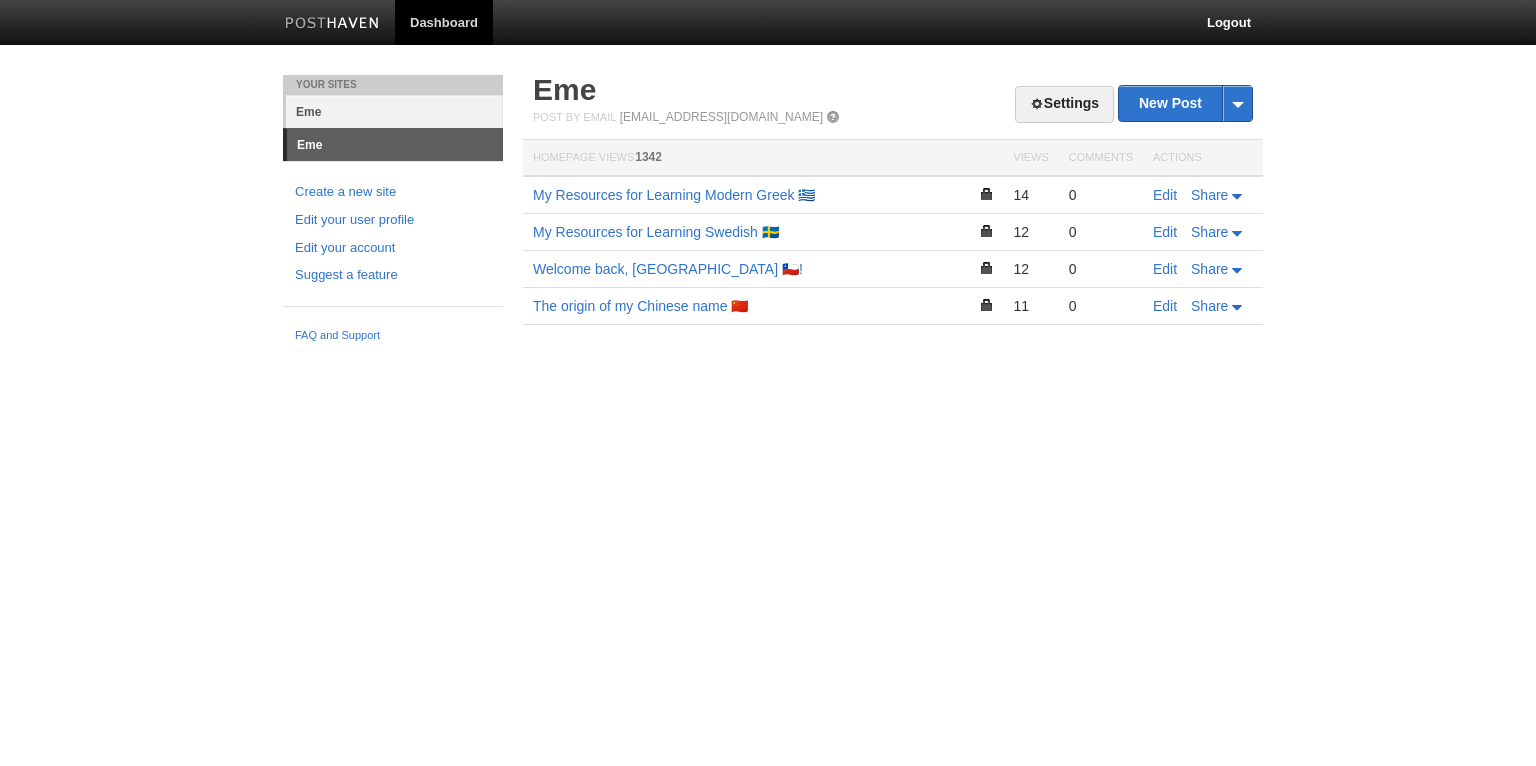 click on "Eme" at bounding box center [394, 111] 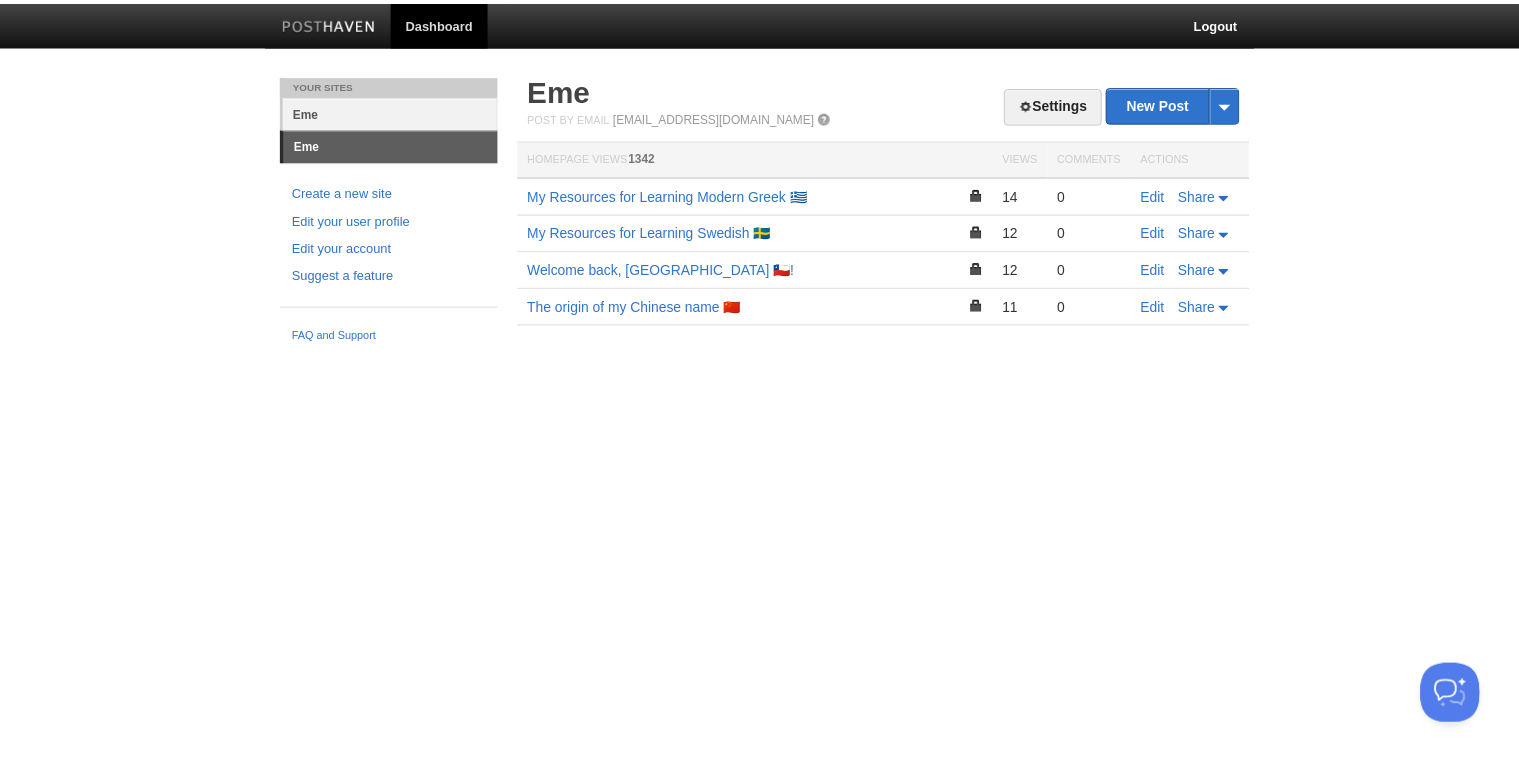 scroll, scrollTop: 0, scrollLeft: 0, axis: both 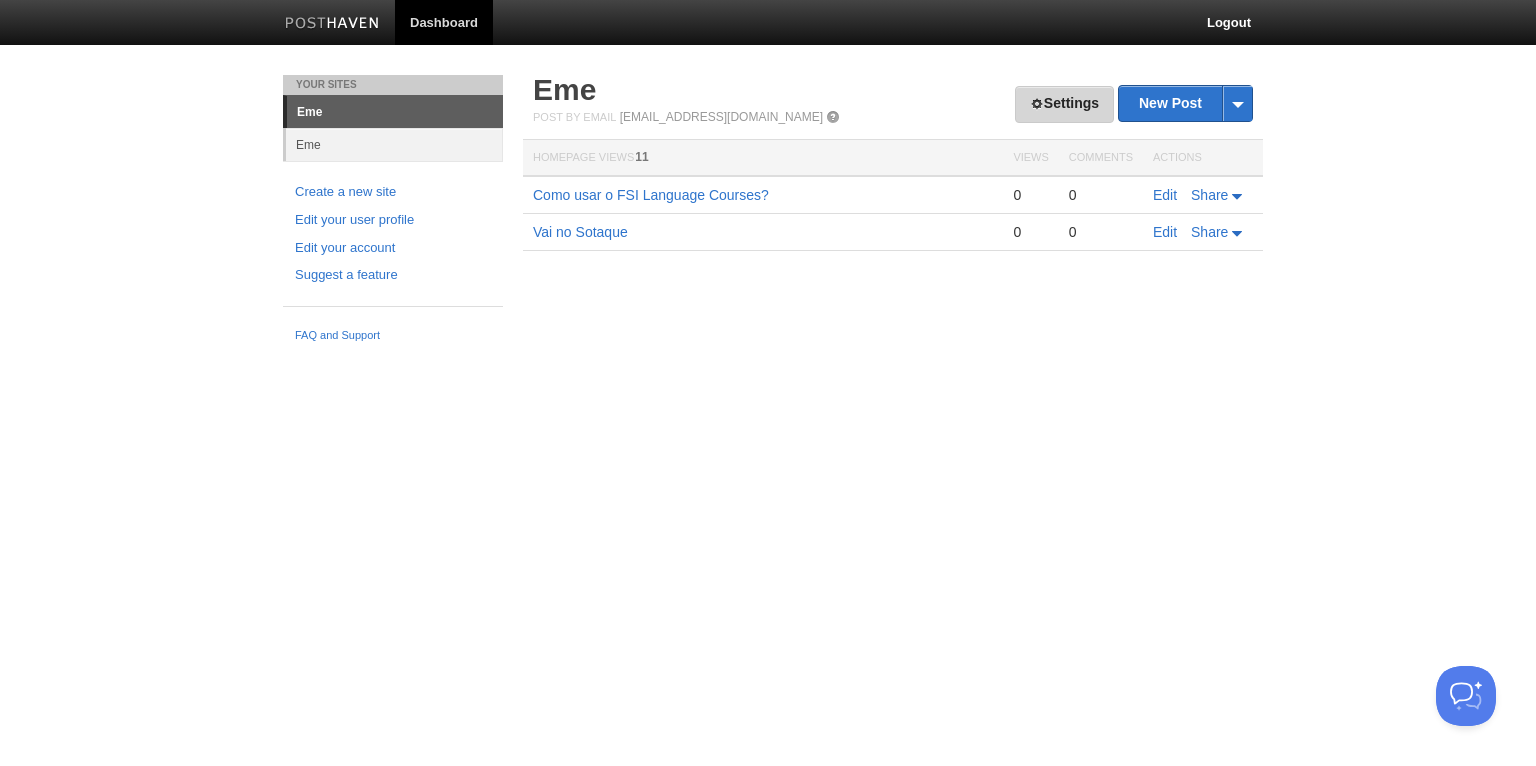 click on "Settings" at bounding box center (1064, 104) 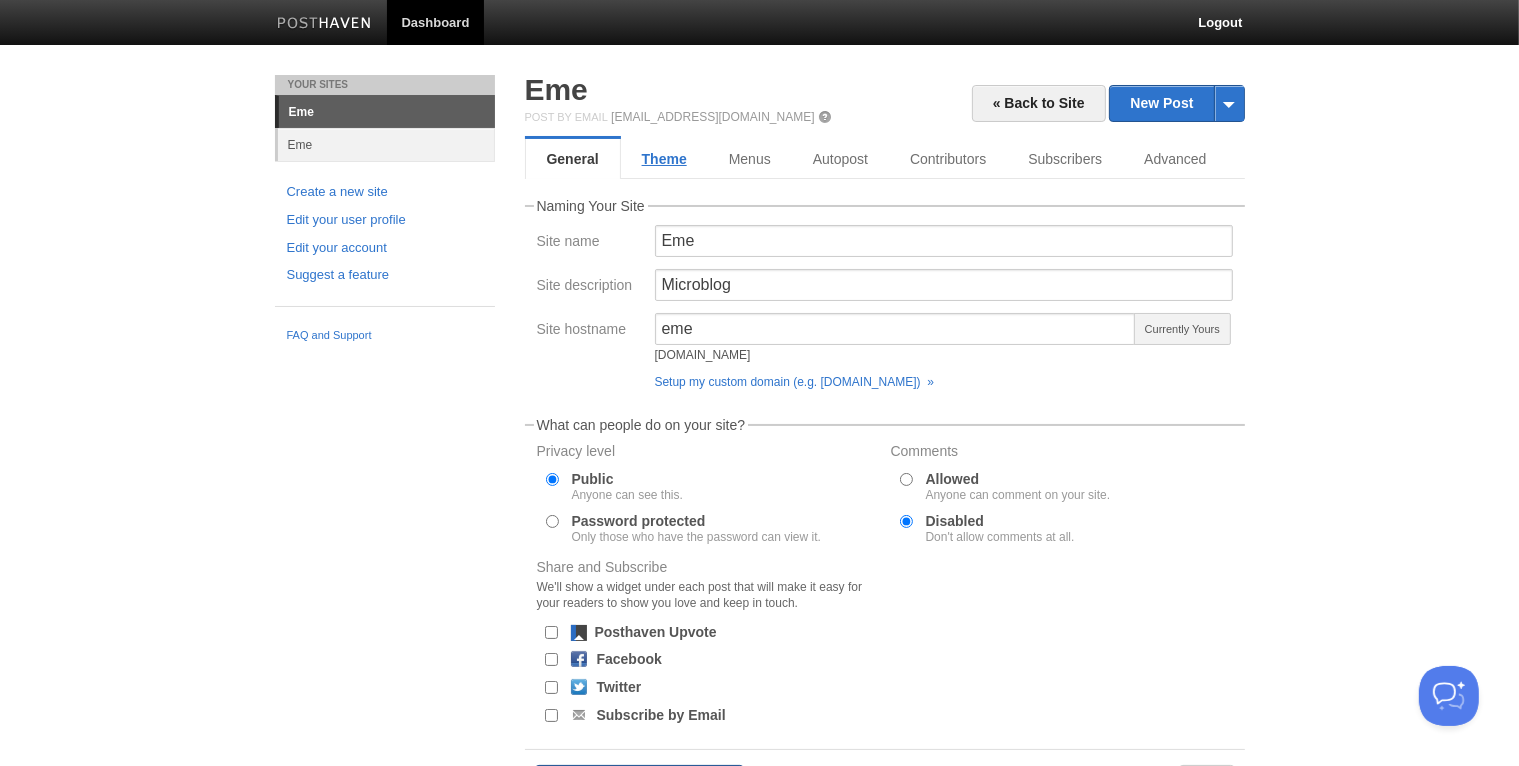 click on "Theme" at bounding box center [664, 159] 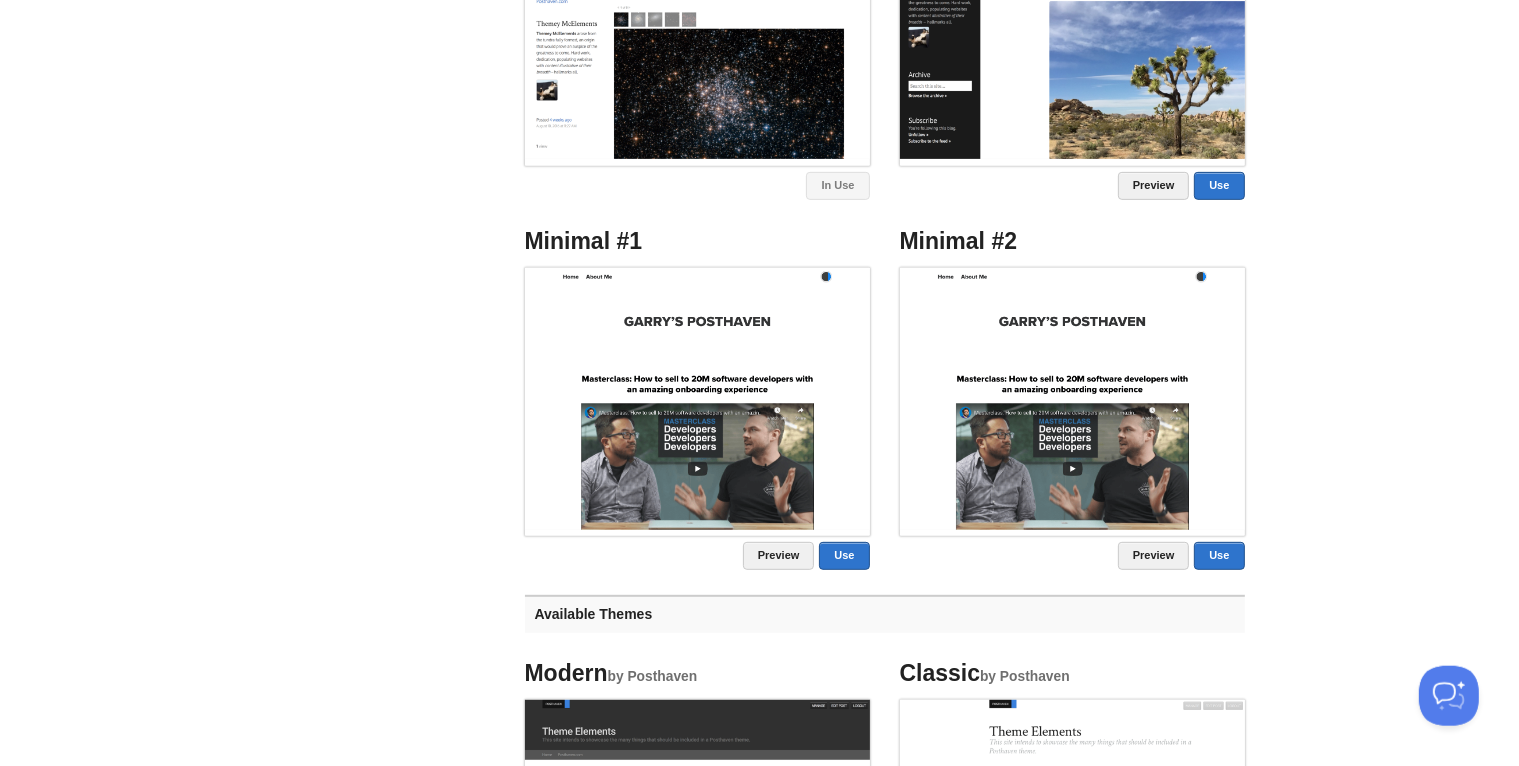 scroll, scrollTop: 980, scrollLeft: 0, axis: vertical 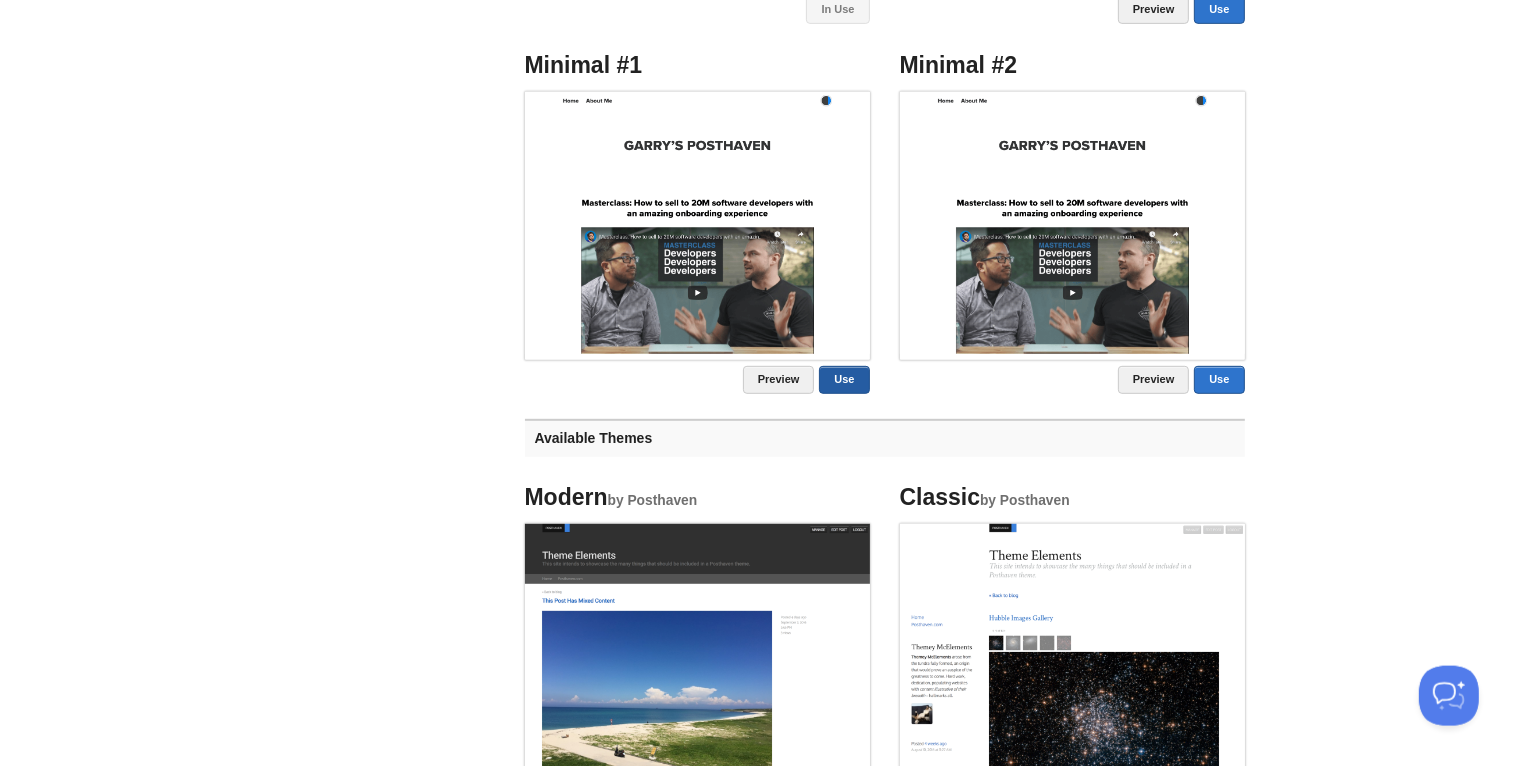 click on "Use" at bounding box center [844, 380] 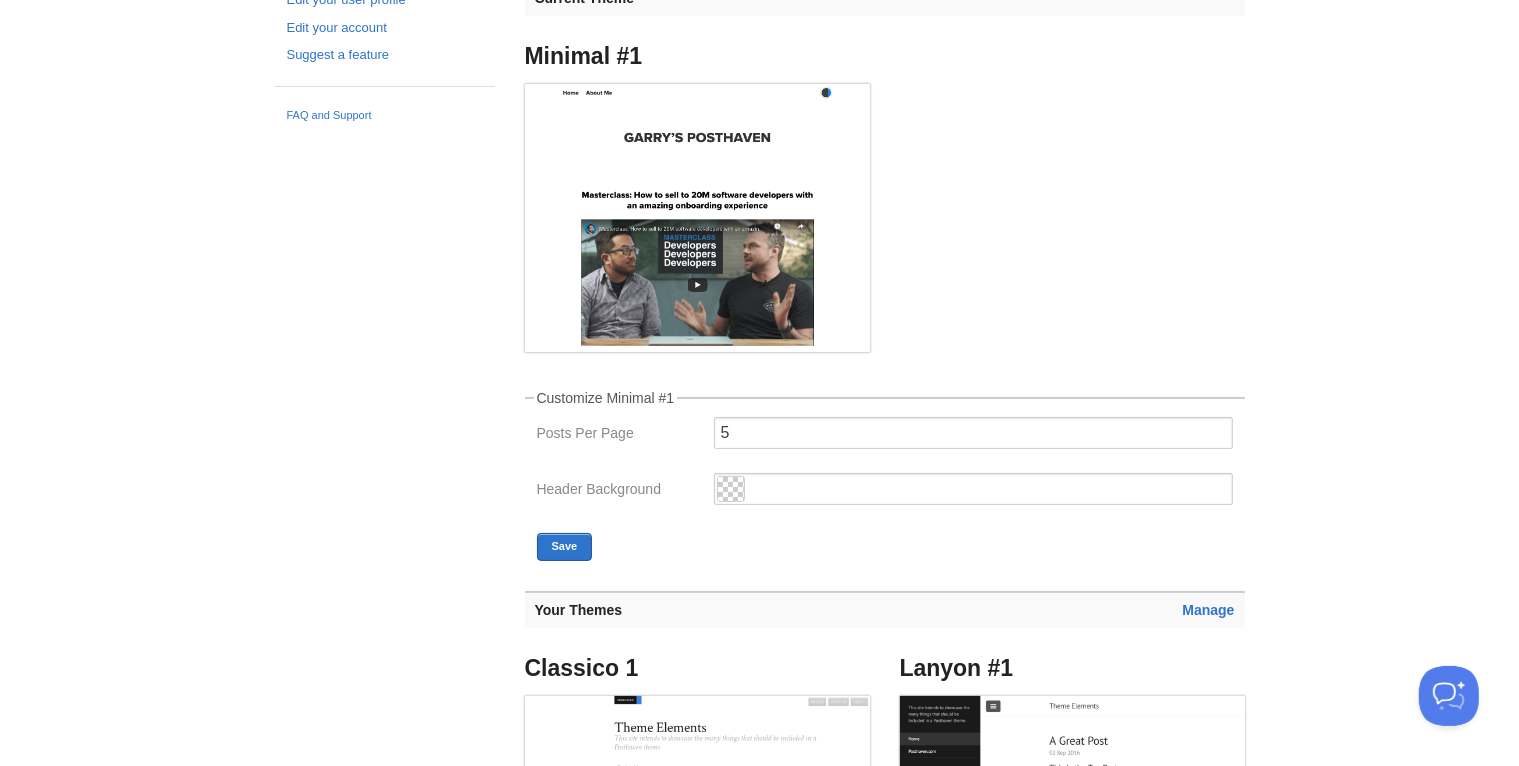scroll, scrollTop: 199, scrollLeft: 0, axis: vertical 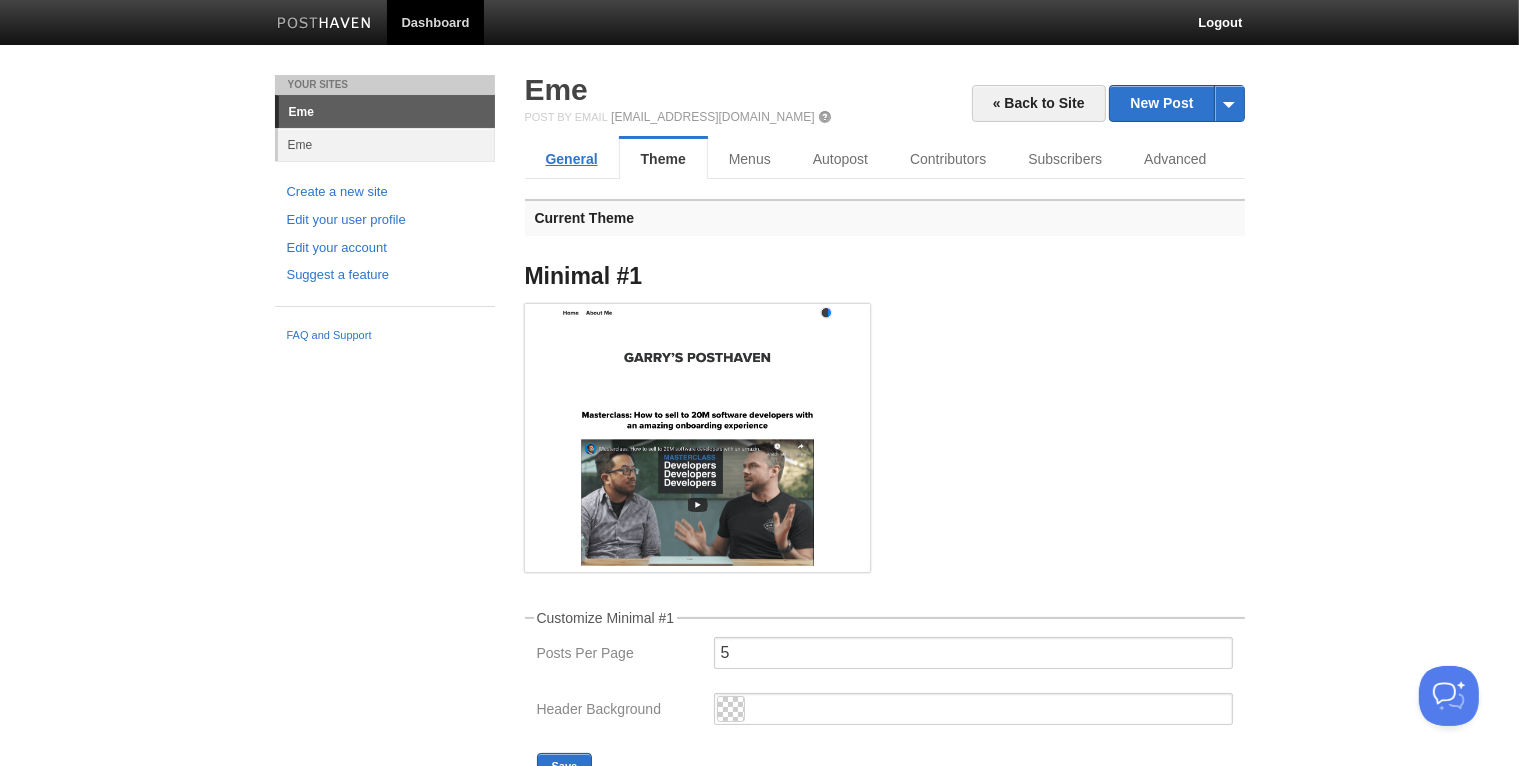 click on "General" at bounding box center [572, 159] 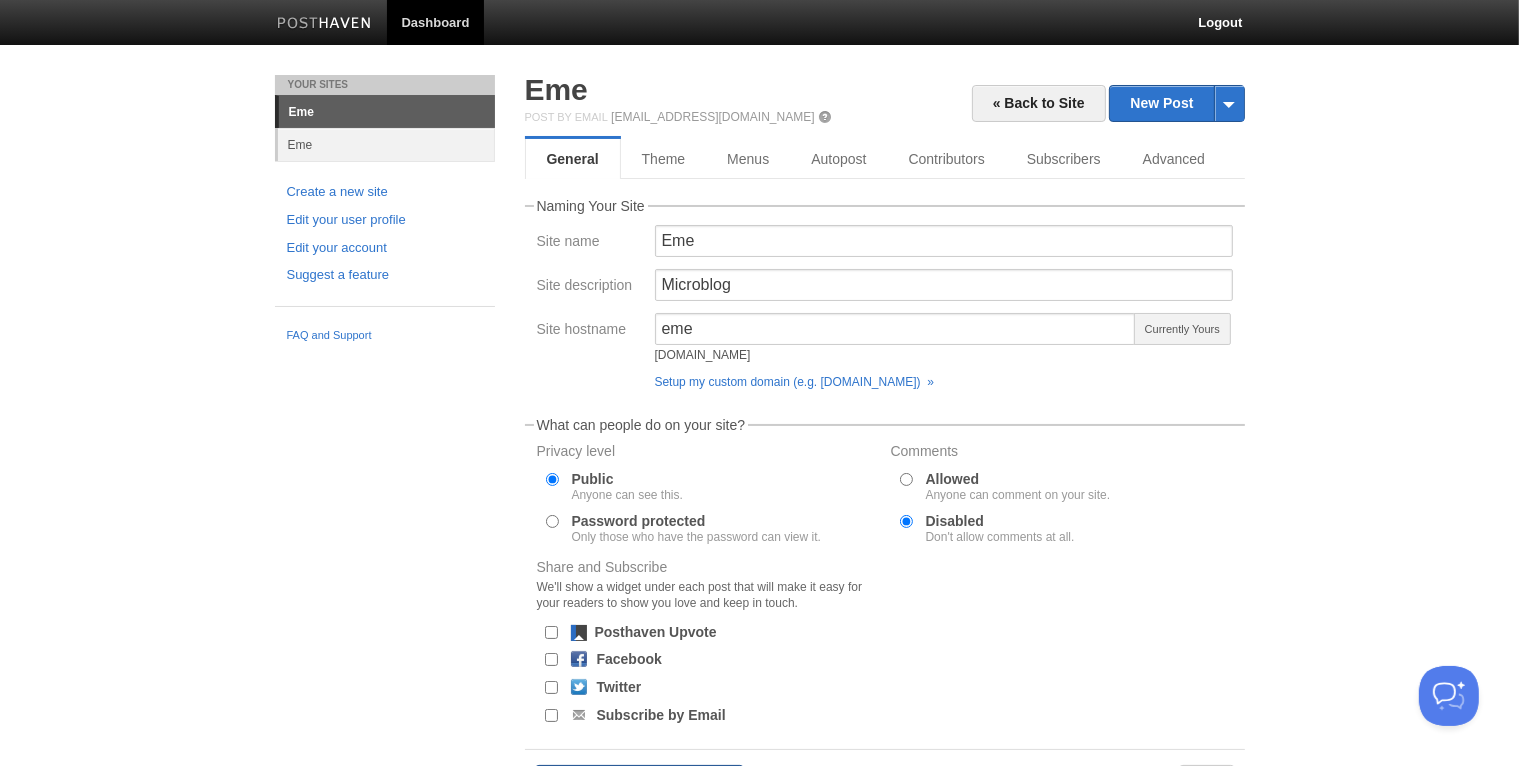 click on "Eme" at bounding box center [387, 112] 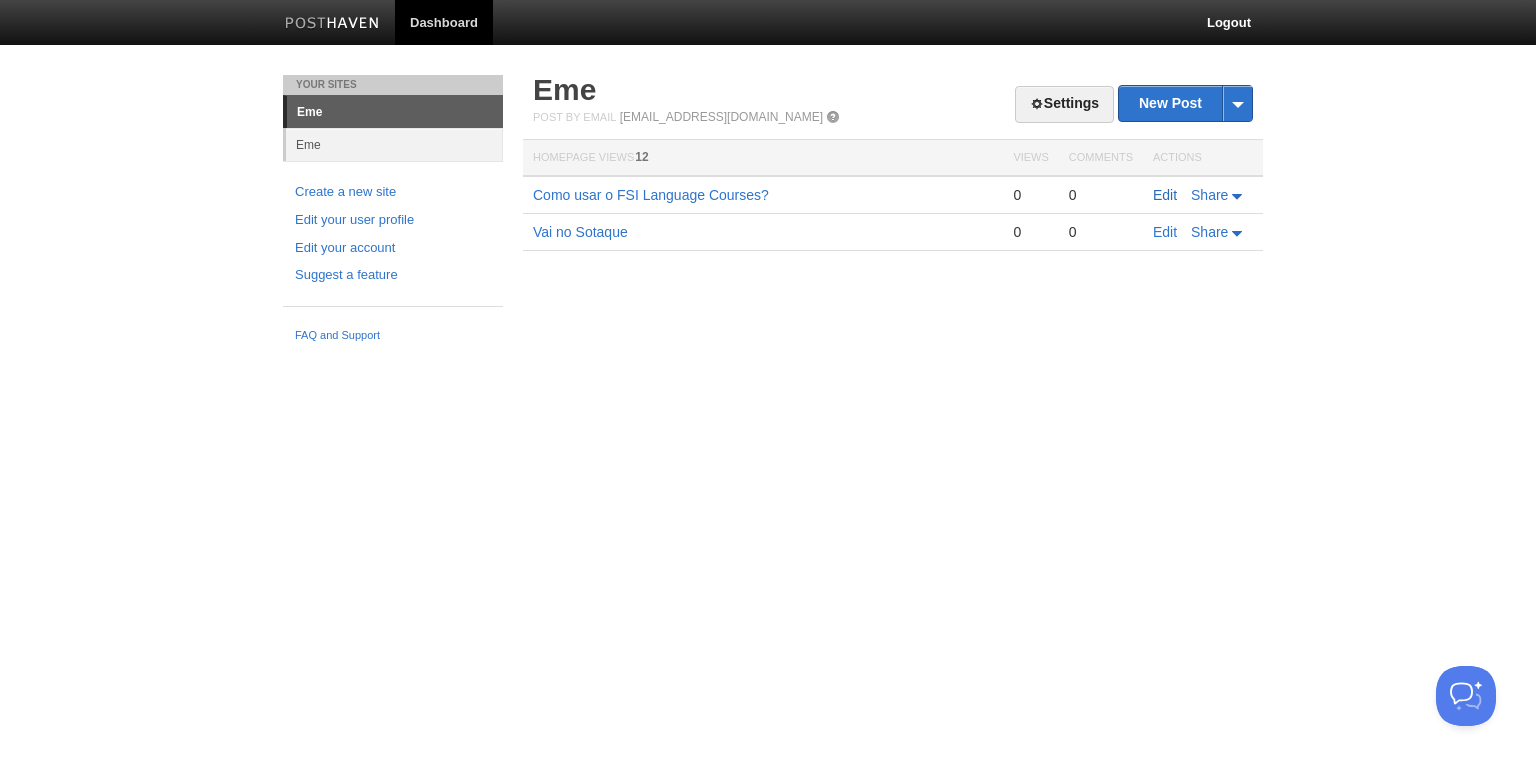 click on "Edit" at bounding box center [1165, 195] 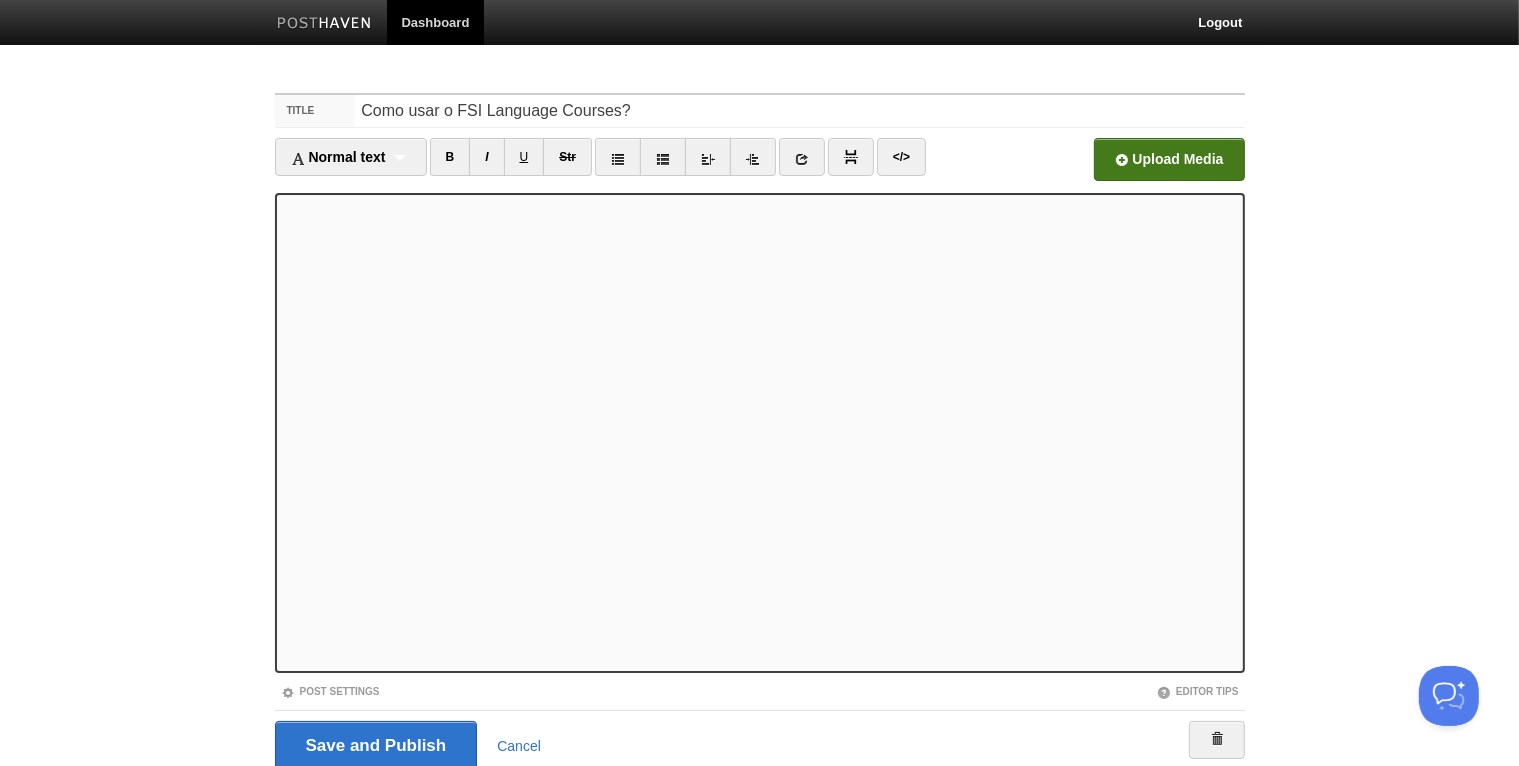 click at bounding box center [565, 165] 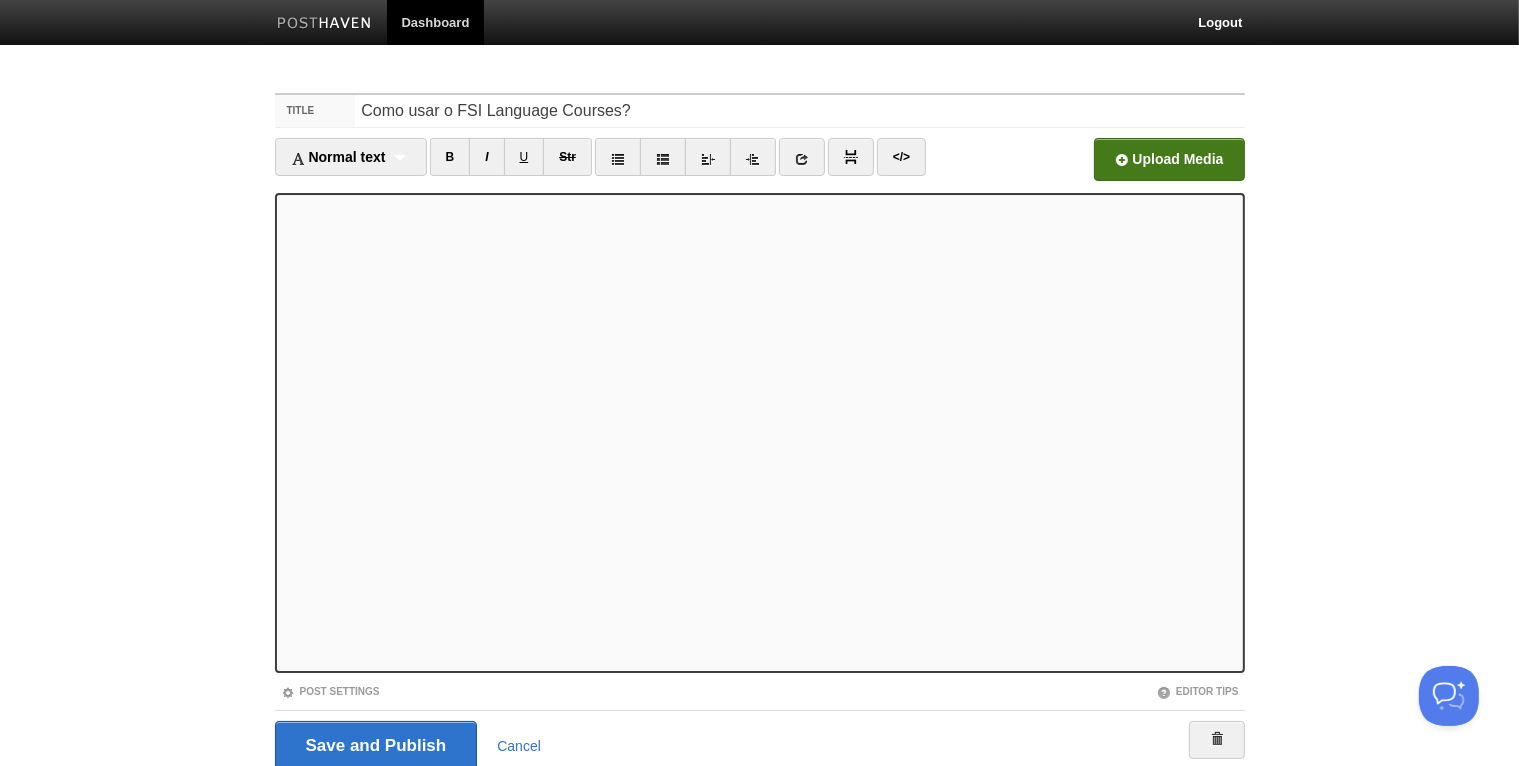 click at bounding box center (760, 433) 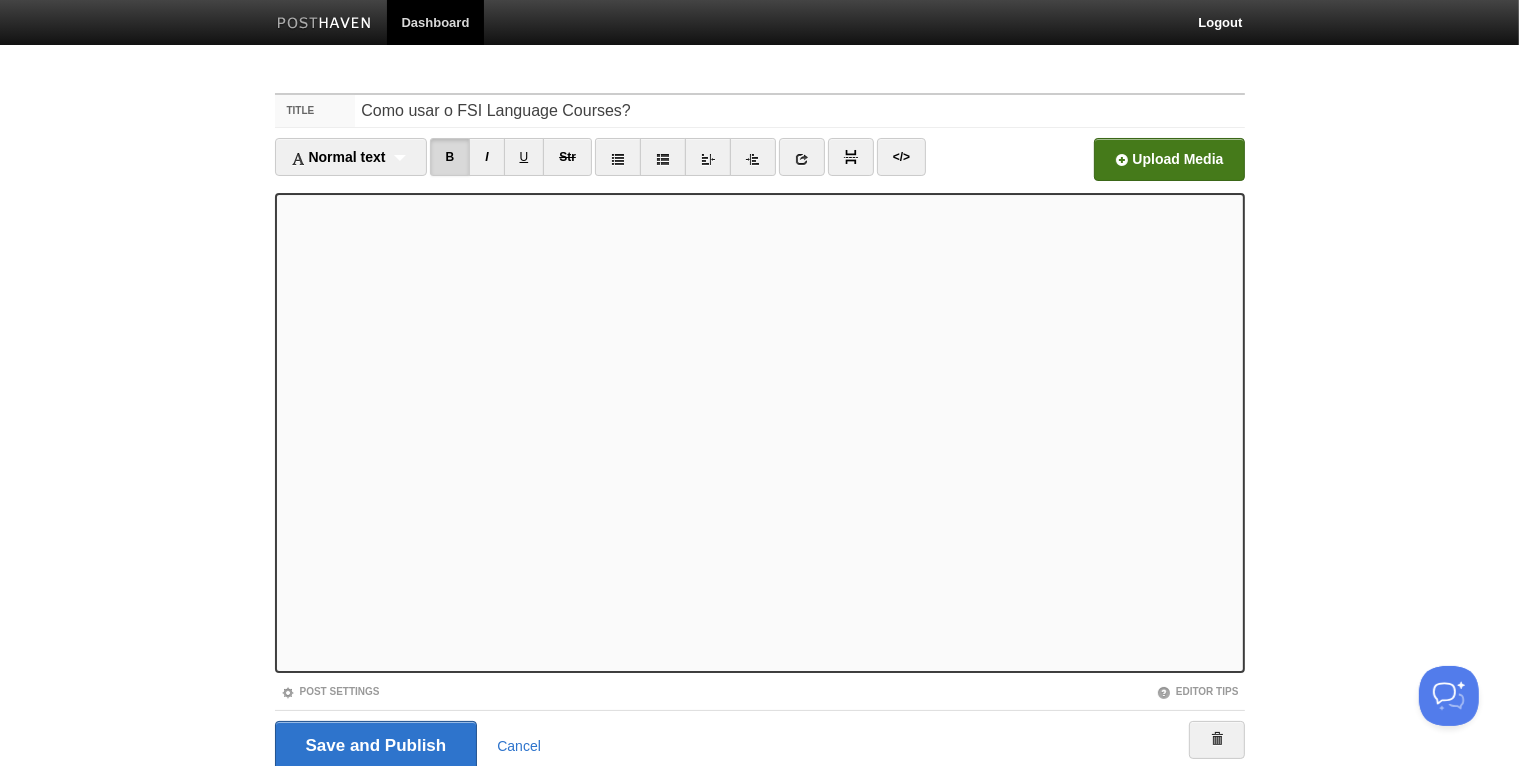 scroll, scrollTop: 74, scrollLeft: 0, axis: vertical 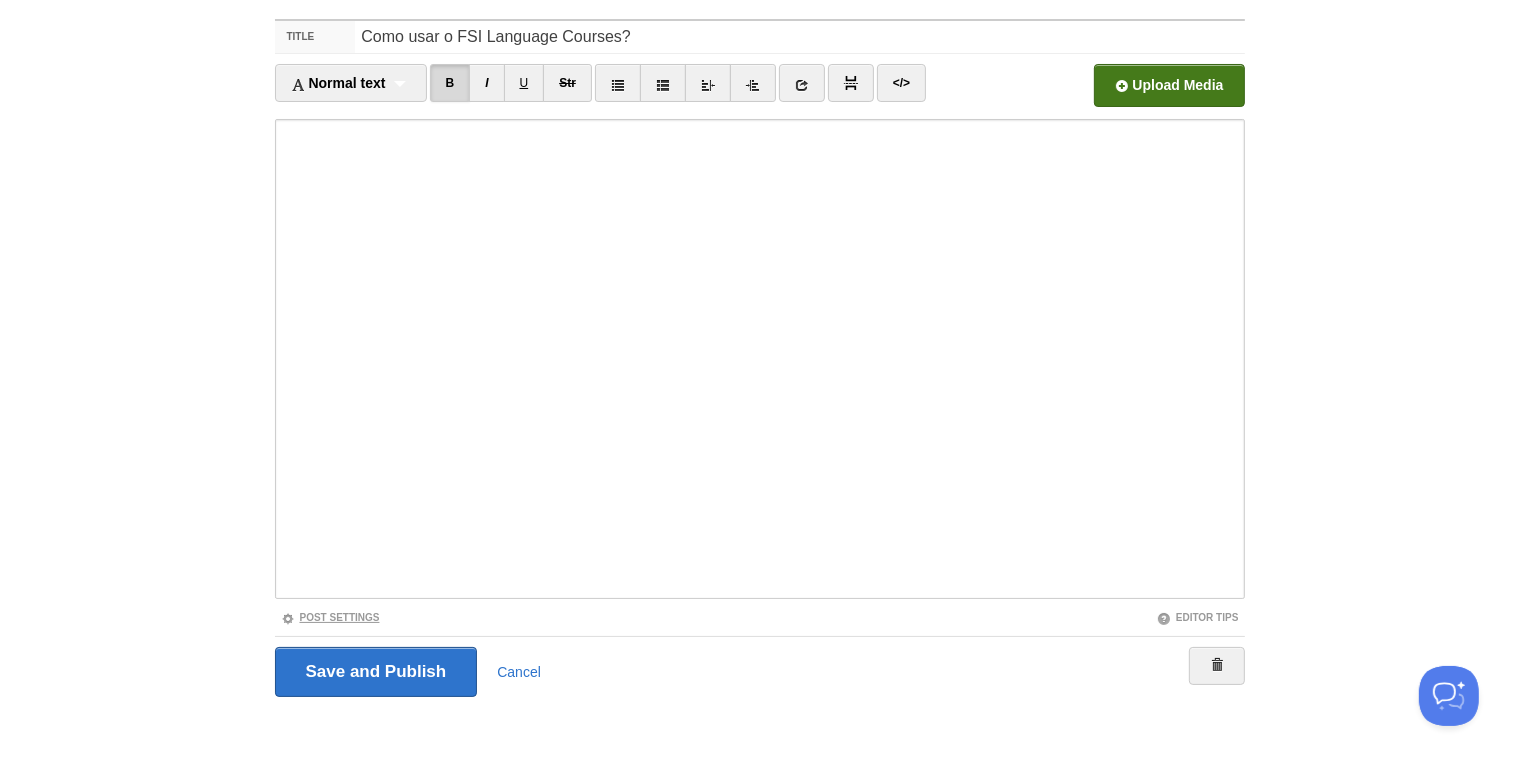 click on "Post Settings" at bounding box center (330, 617) 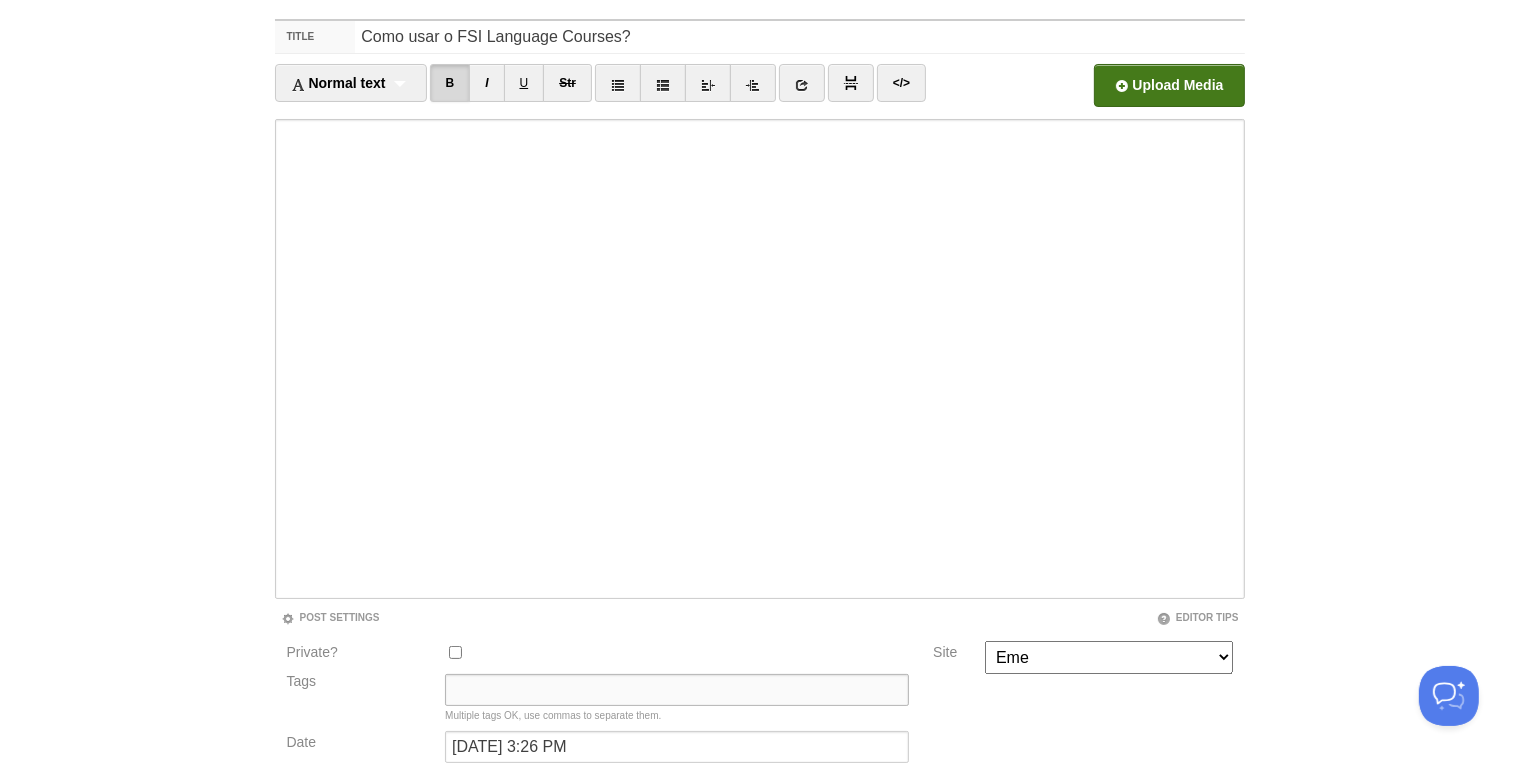 click on "Tags" at bounding box center (677, 690) 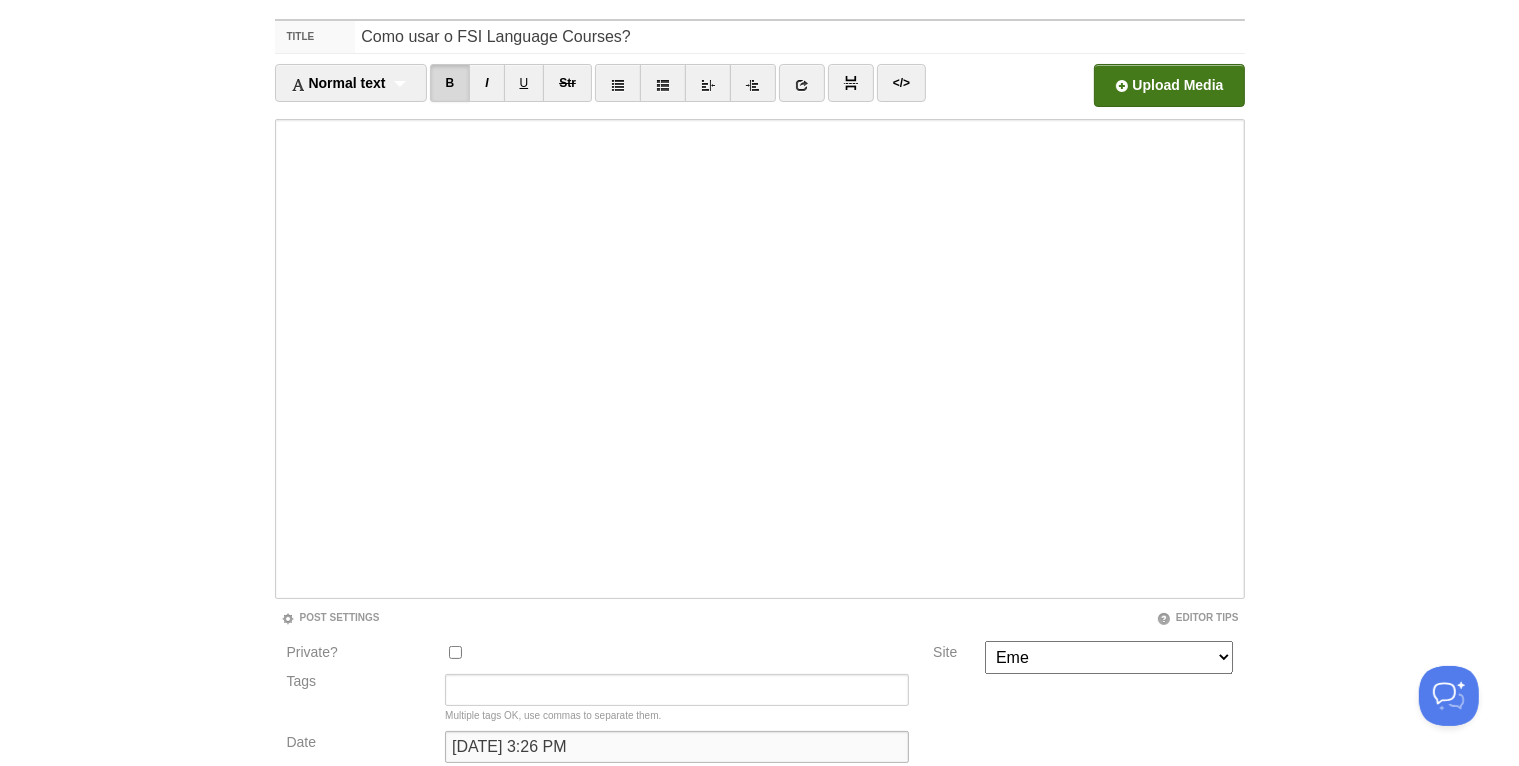 drag, startPoint x: 503, startPoint y: 746, endPoint x: 484, endPoint y: 740, distance: 19.924858 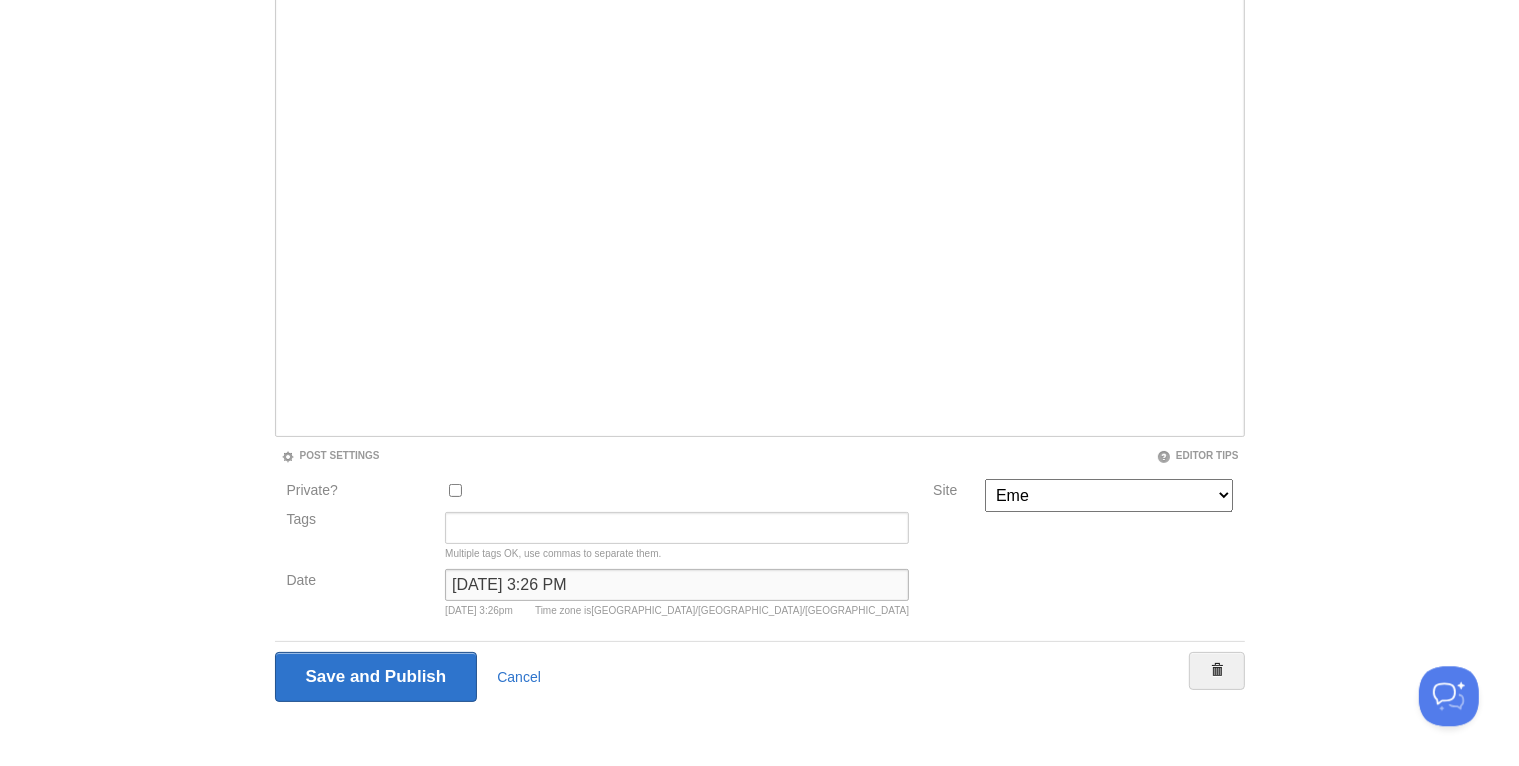 scroll, scrollTop: 241, scrollLeft: 0, axis: vertical 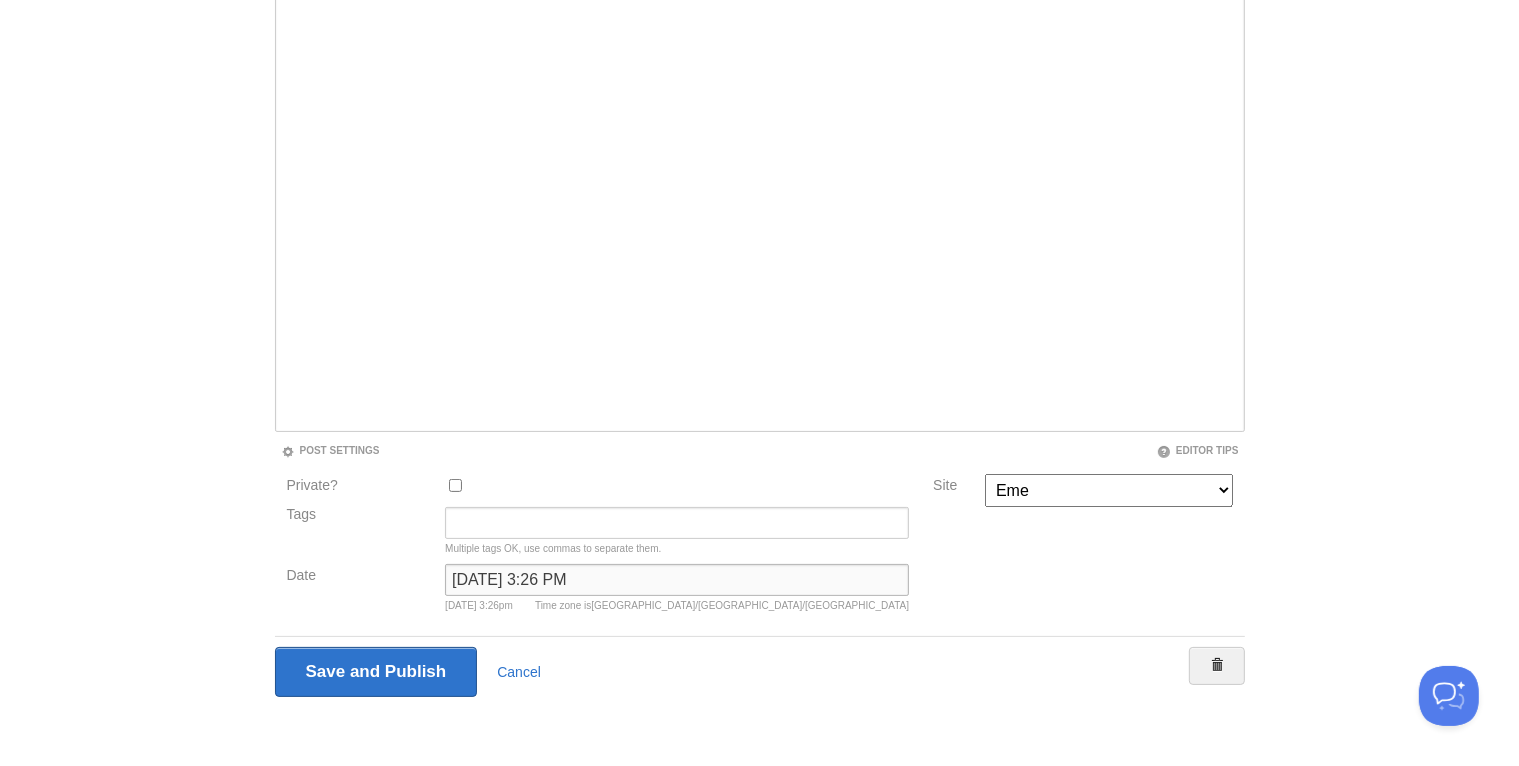 type on "[DATE] 3:26 PM" 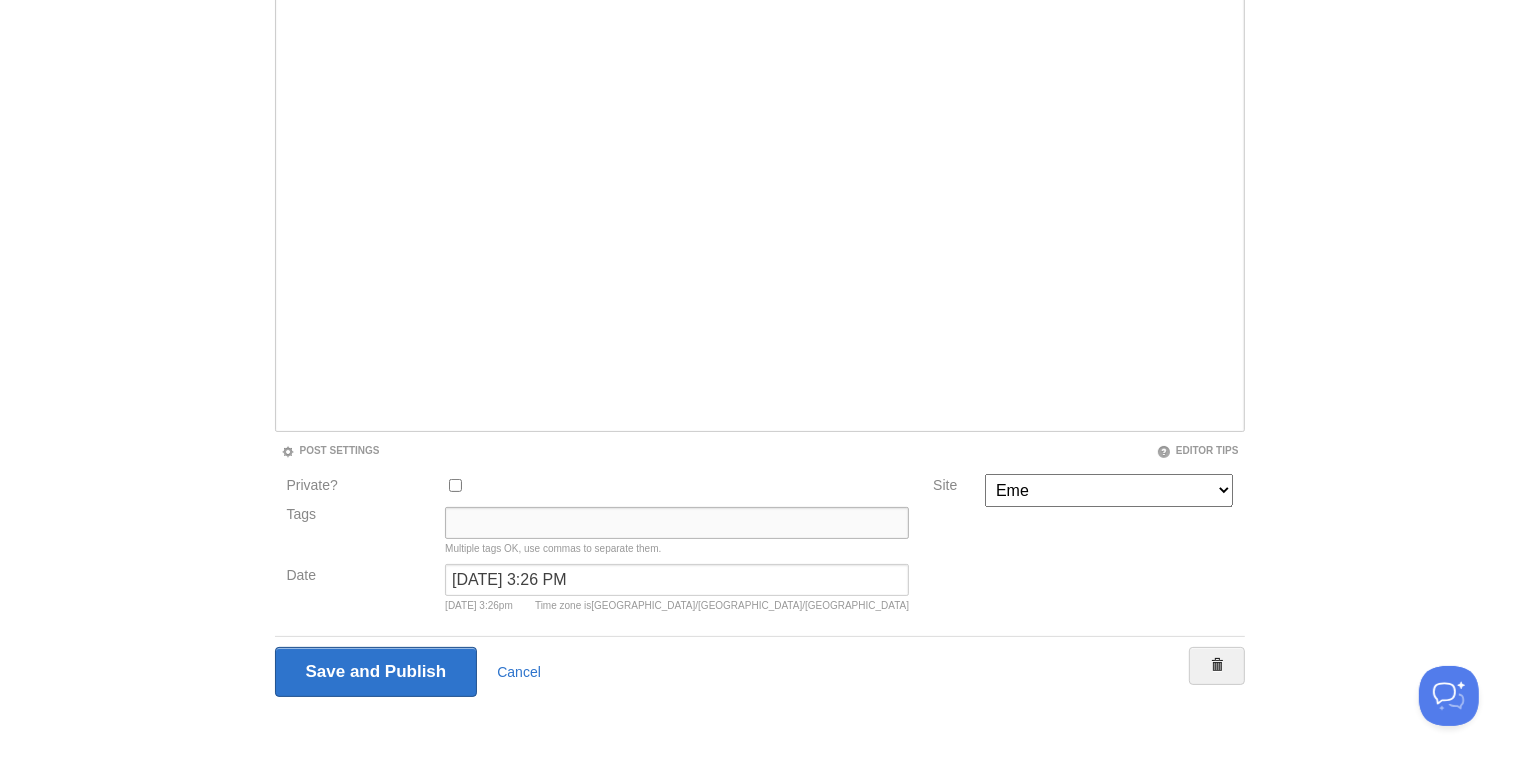 click on "Tags" at bounding box center [677, 523] 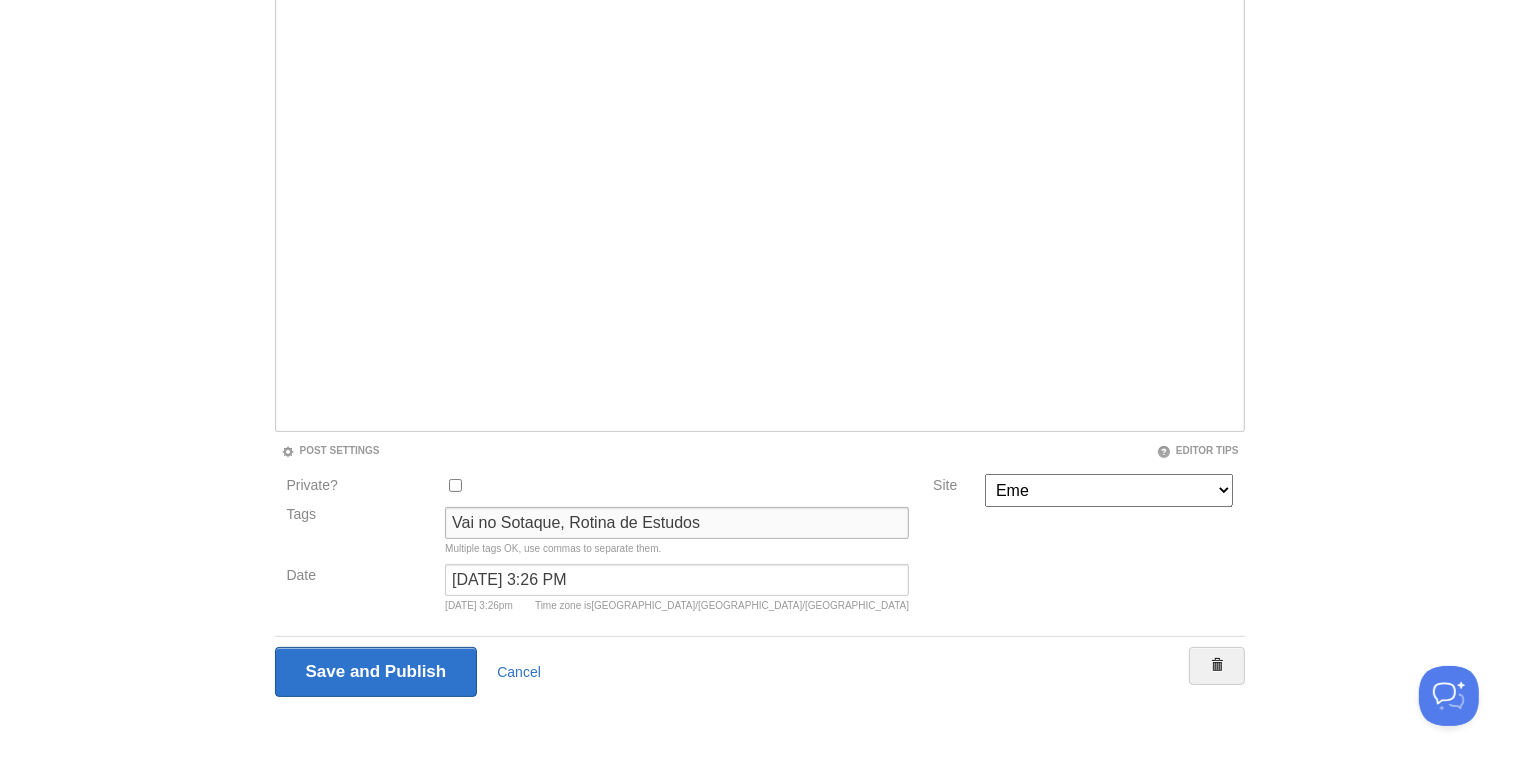 click on "Vai no Sotaque, Rotina de Estudos" at bounding box center [677, 523] 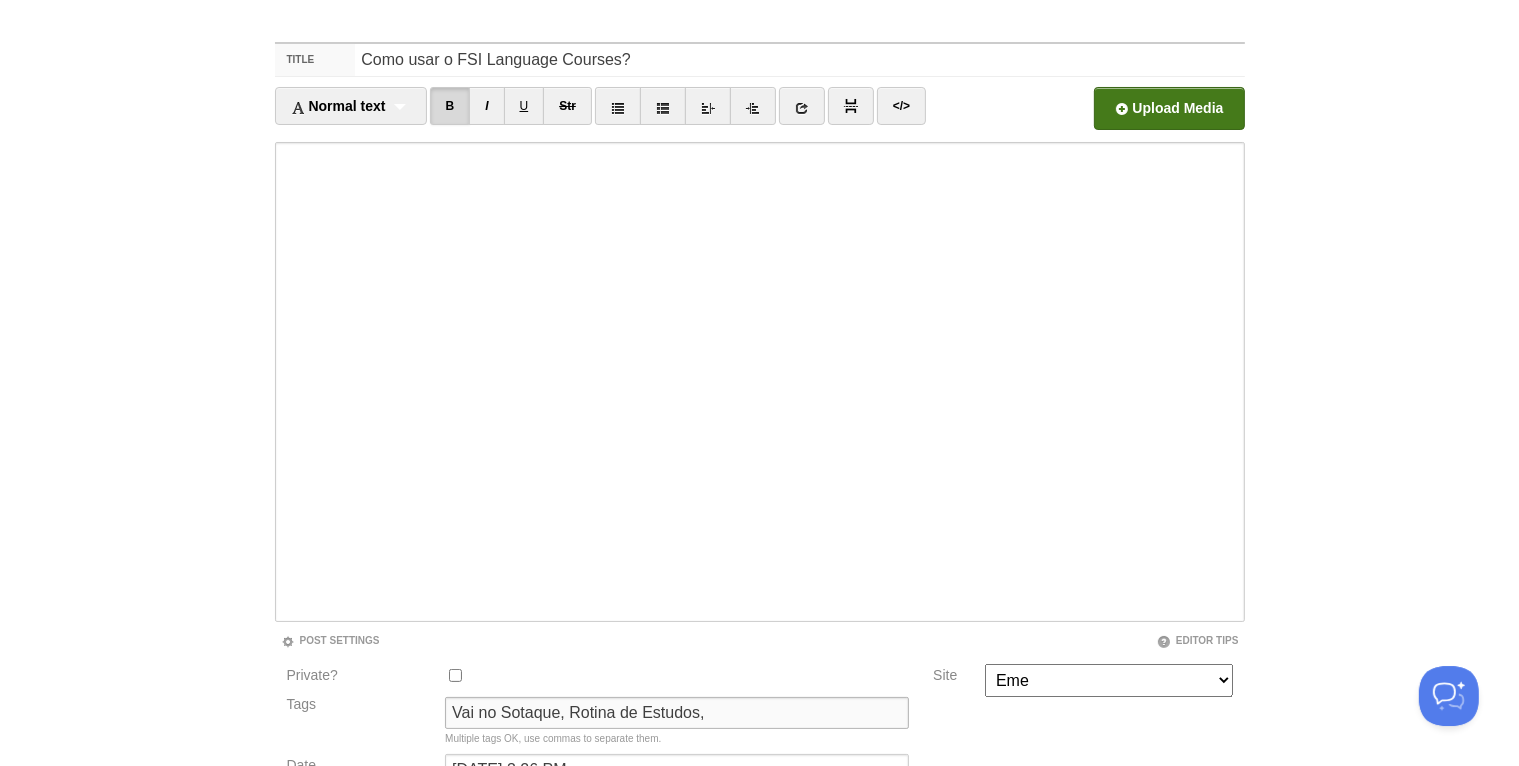 scroll, scrollTop: 40, scrollLeft: 0, axis: vertical 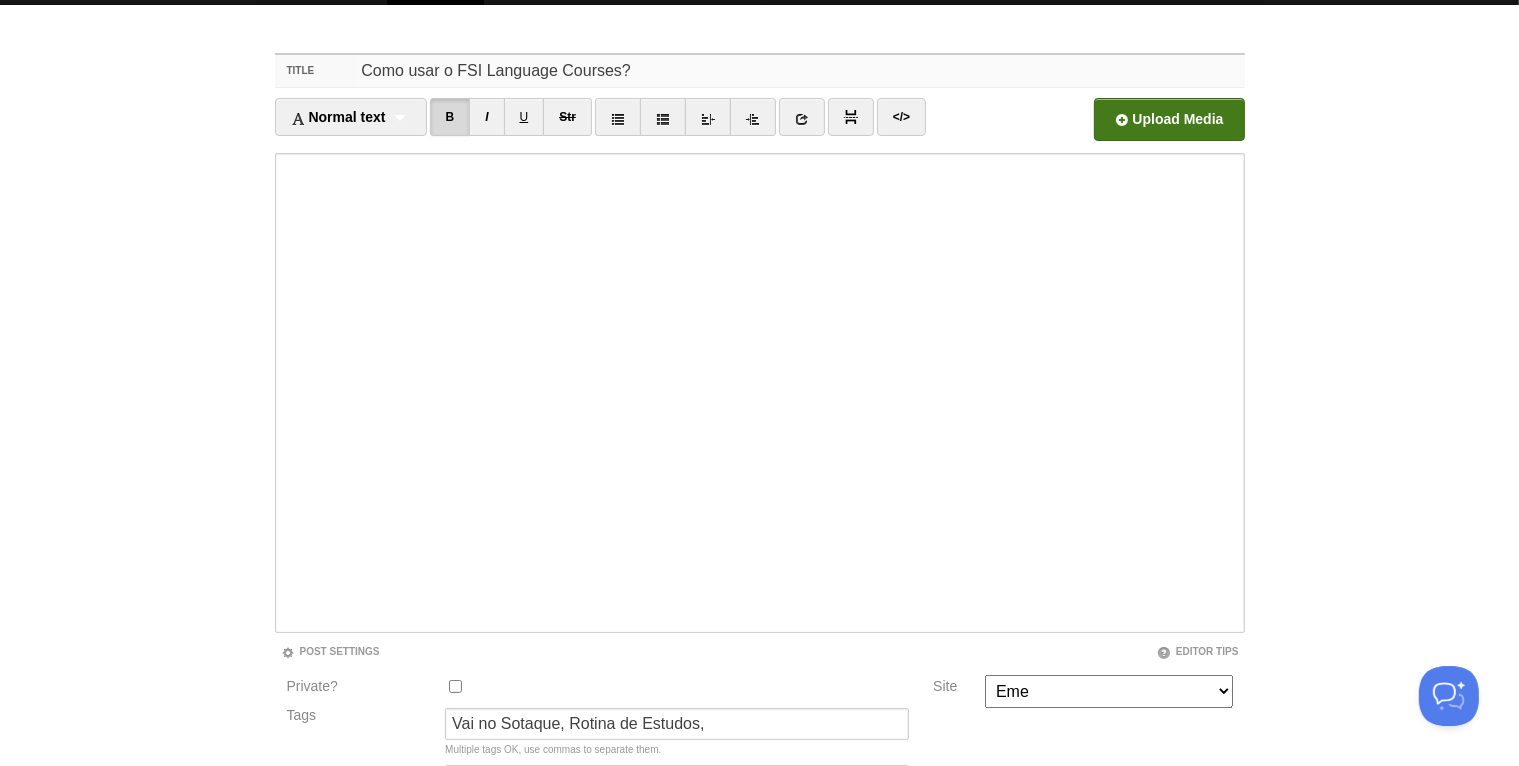 drag, startPoint x: 458, startPoint y: 64, endPoint x: 621, endPoint y: 71, distance: 163.15024 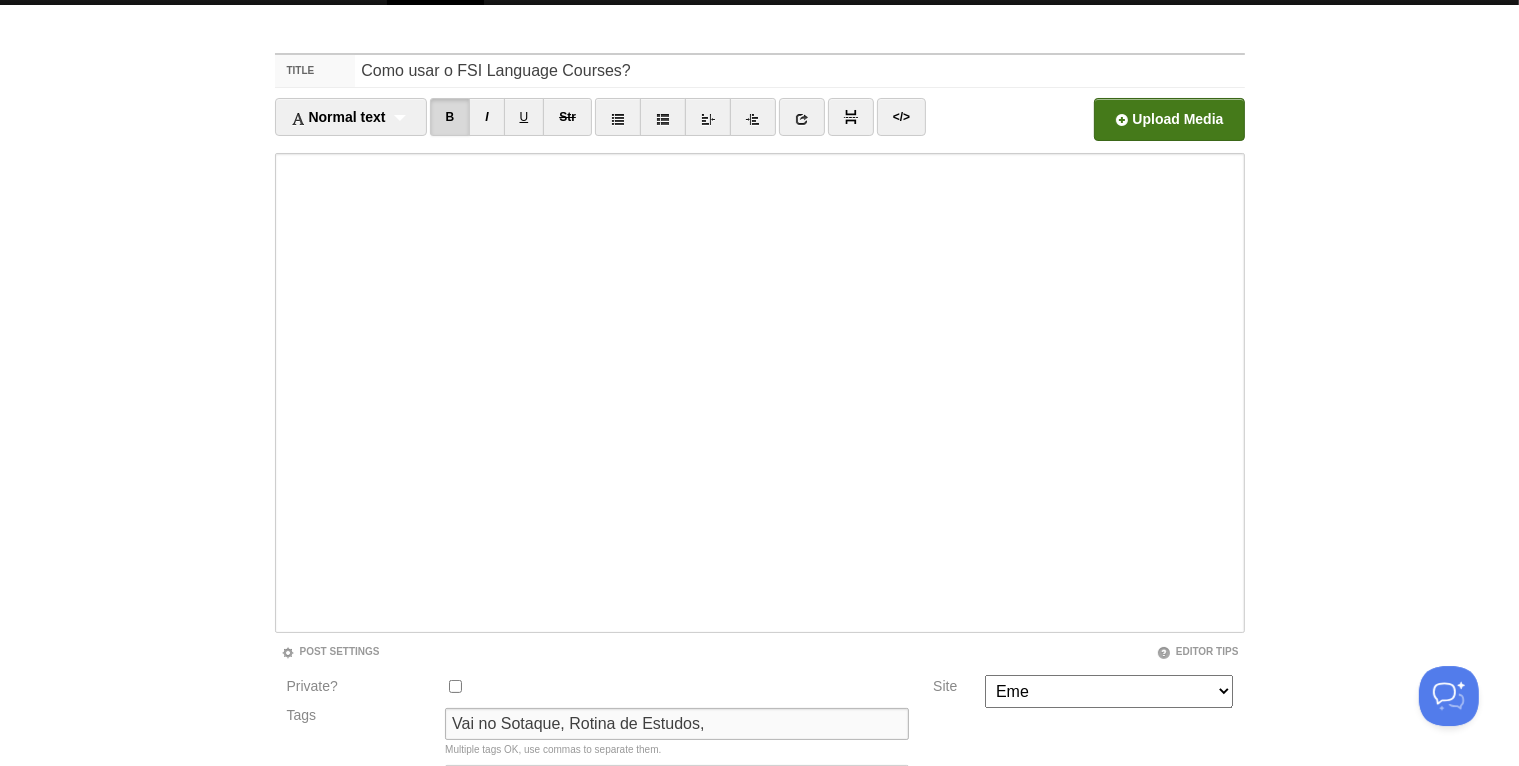 click on "Vai no Sotaque, Rotina de Estudos," at bounding box center [677, 724] 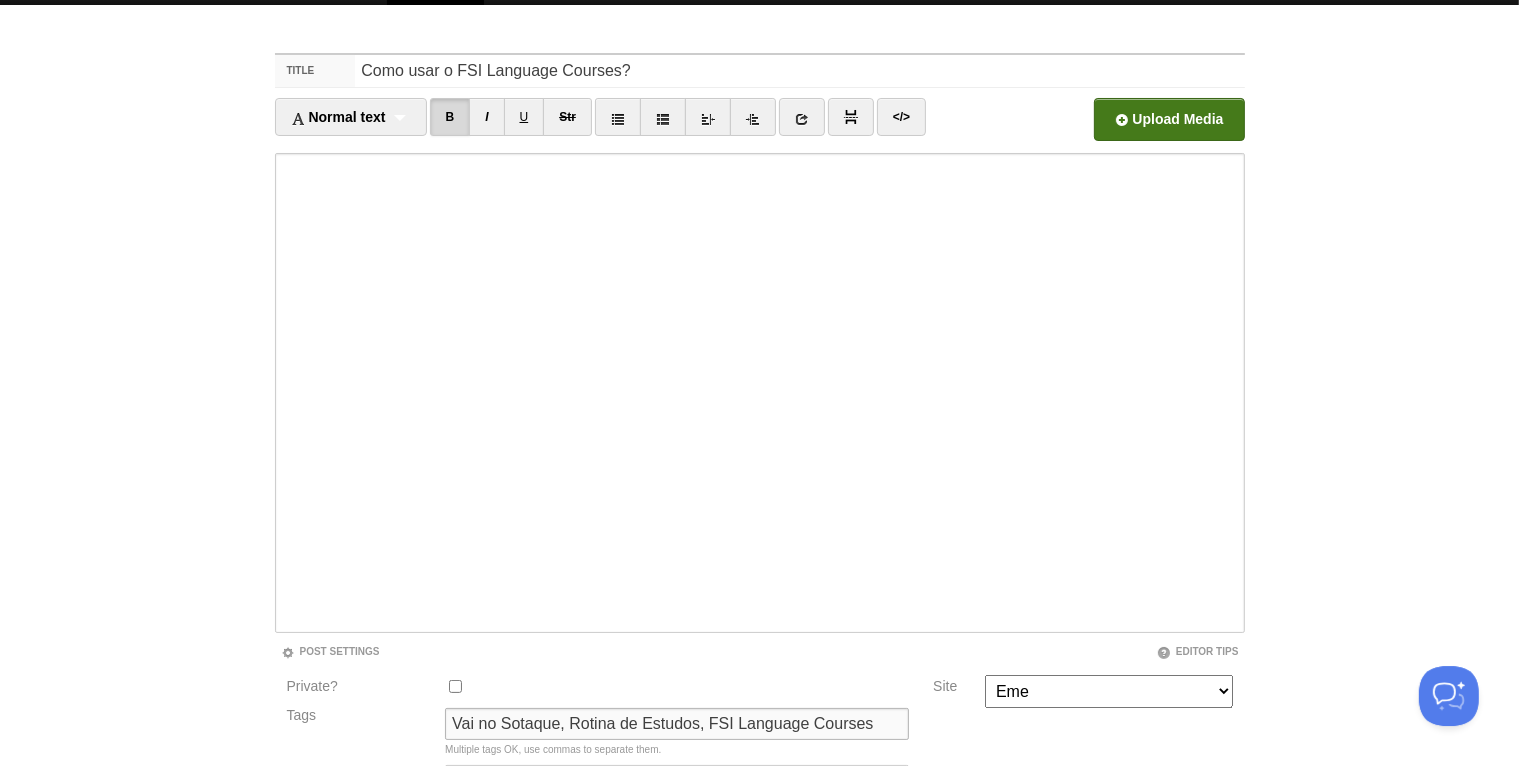 scroll, scrollTop: 241, scrollLeft: 0, axis: vertical 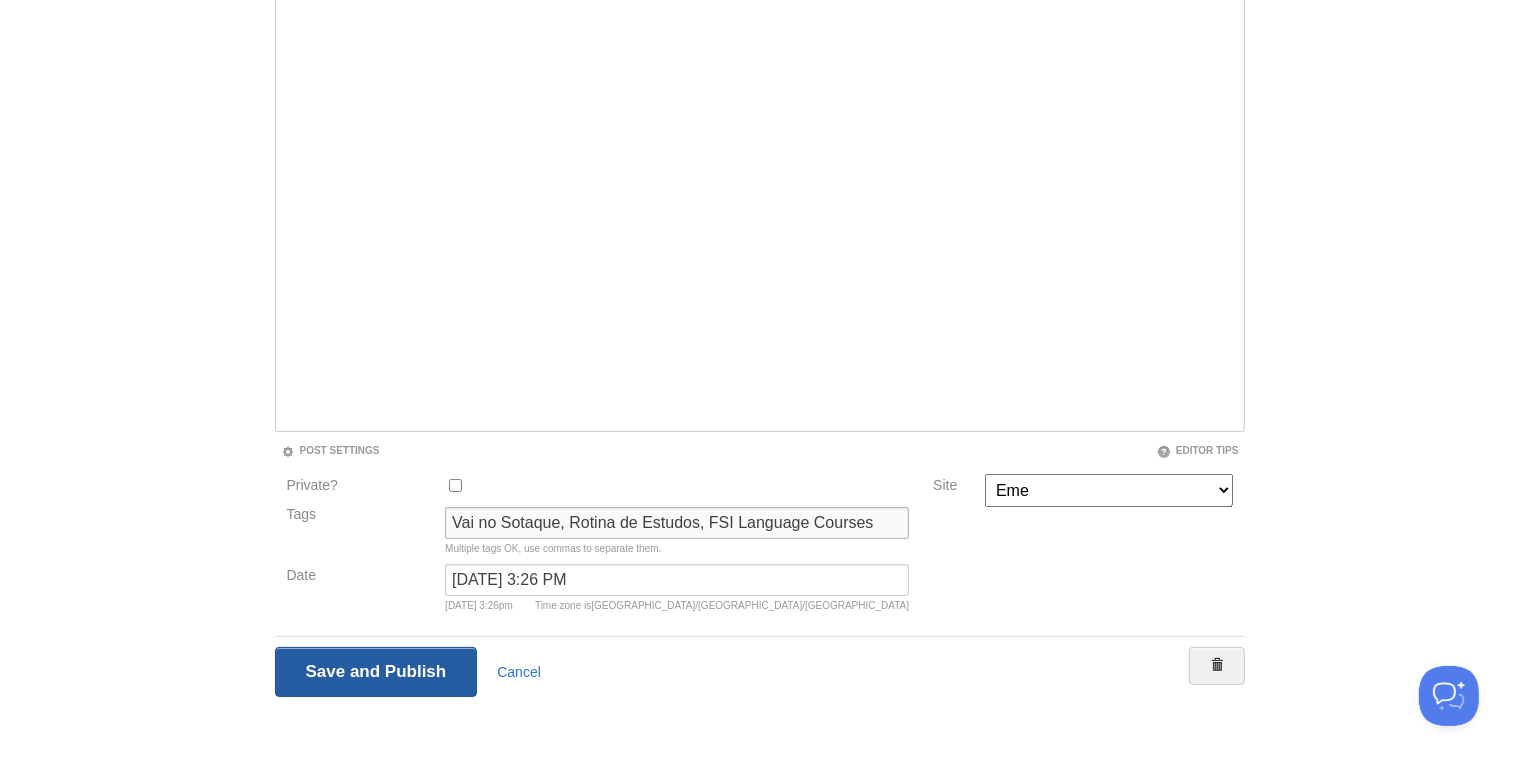 type on "Vai no Sotaque, Rotina de Estudos, FSI Language Courses" 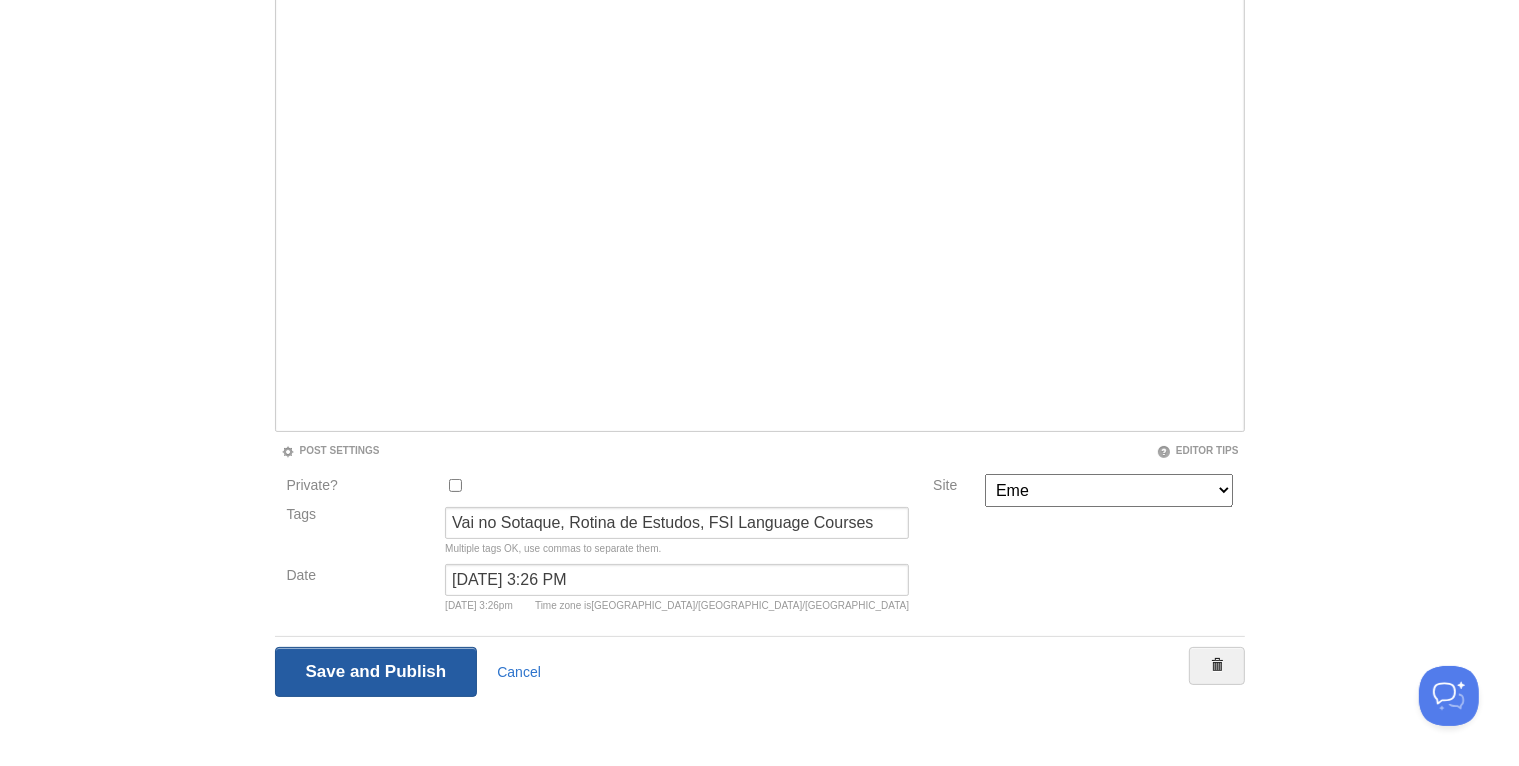 click on "Save and Publish" at bounding box center (376, 672) 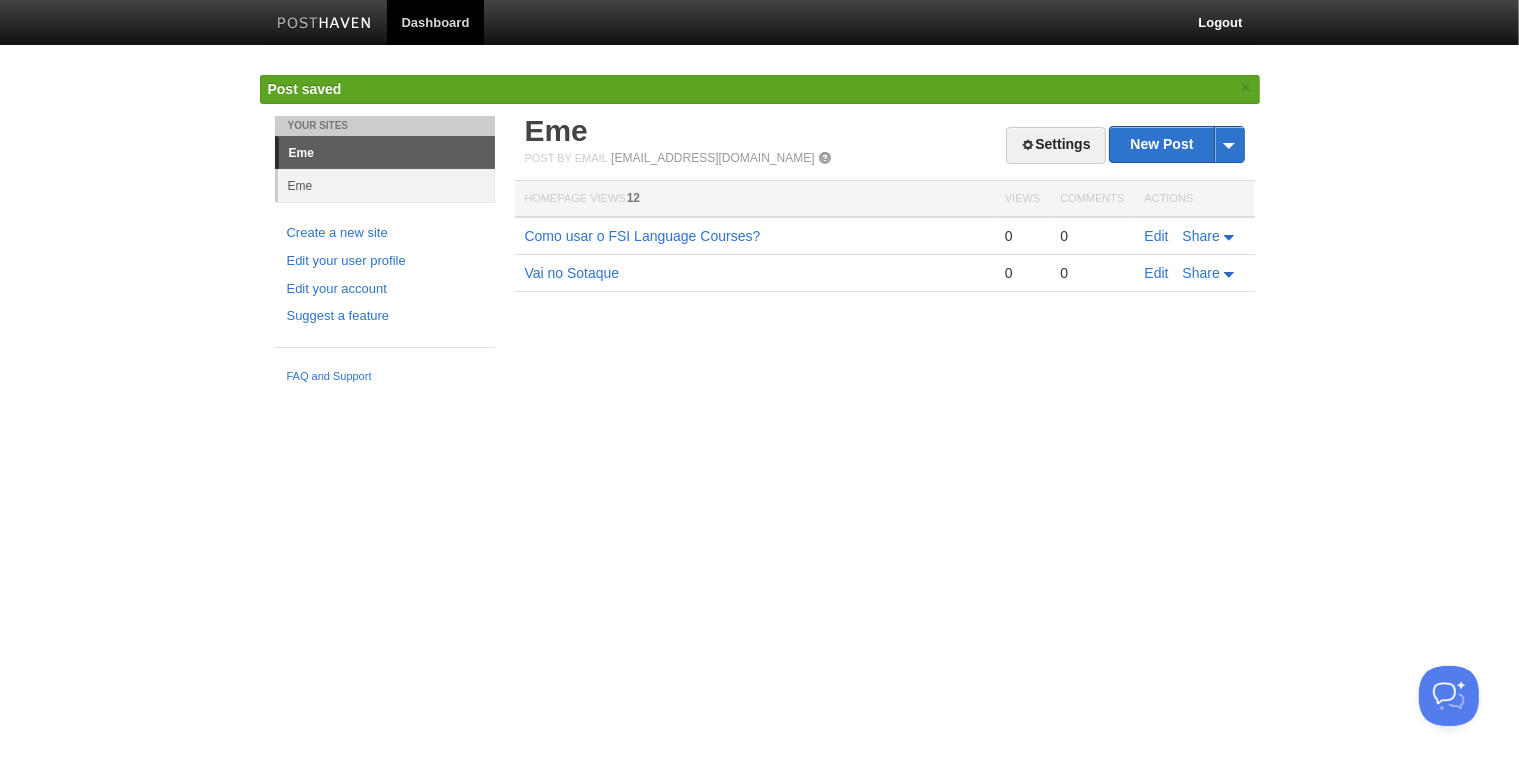 scroll, scrollTop: 0, scrollLeft: 0, axis: both 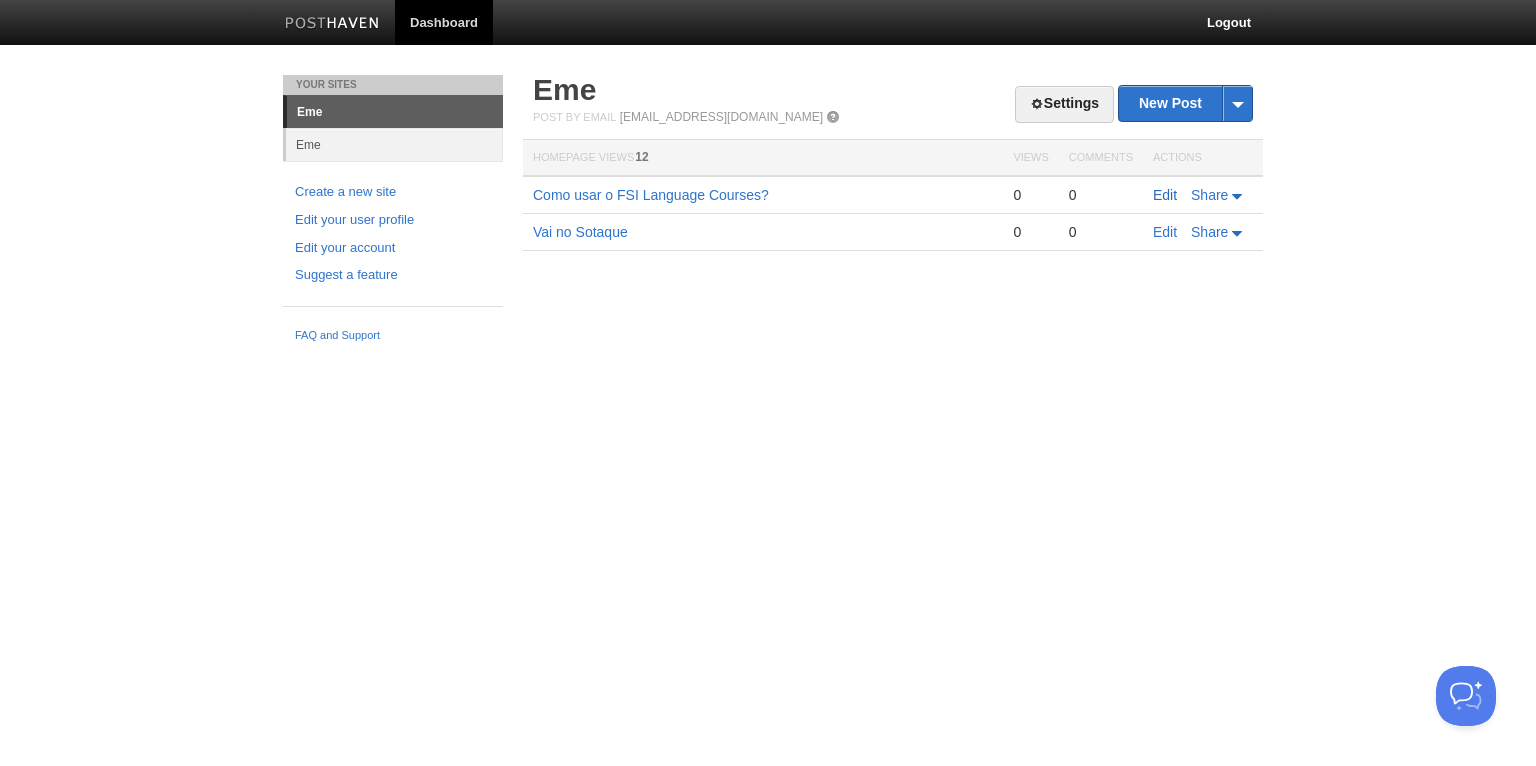 click on "Edit" at bounding box center [1165, 195] 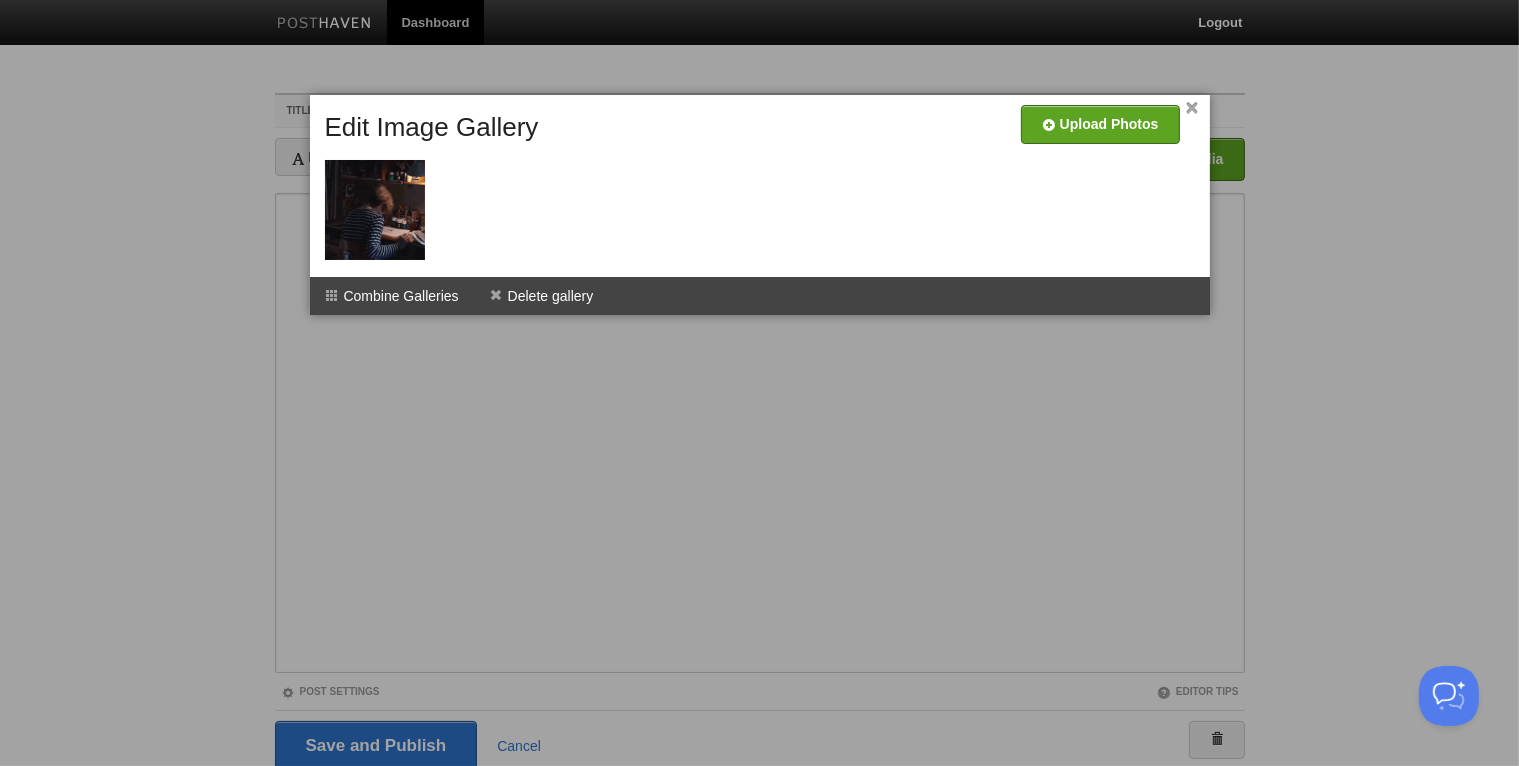 click at bounding box center [759, 383] 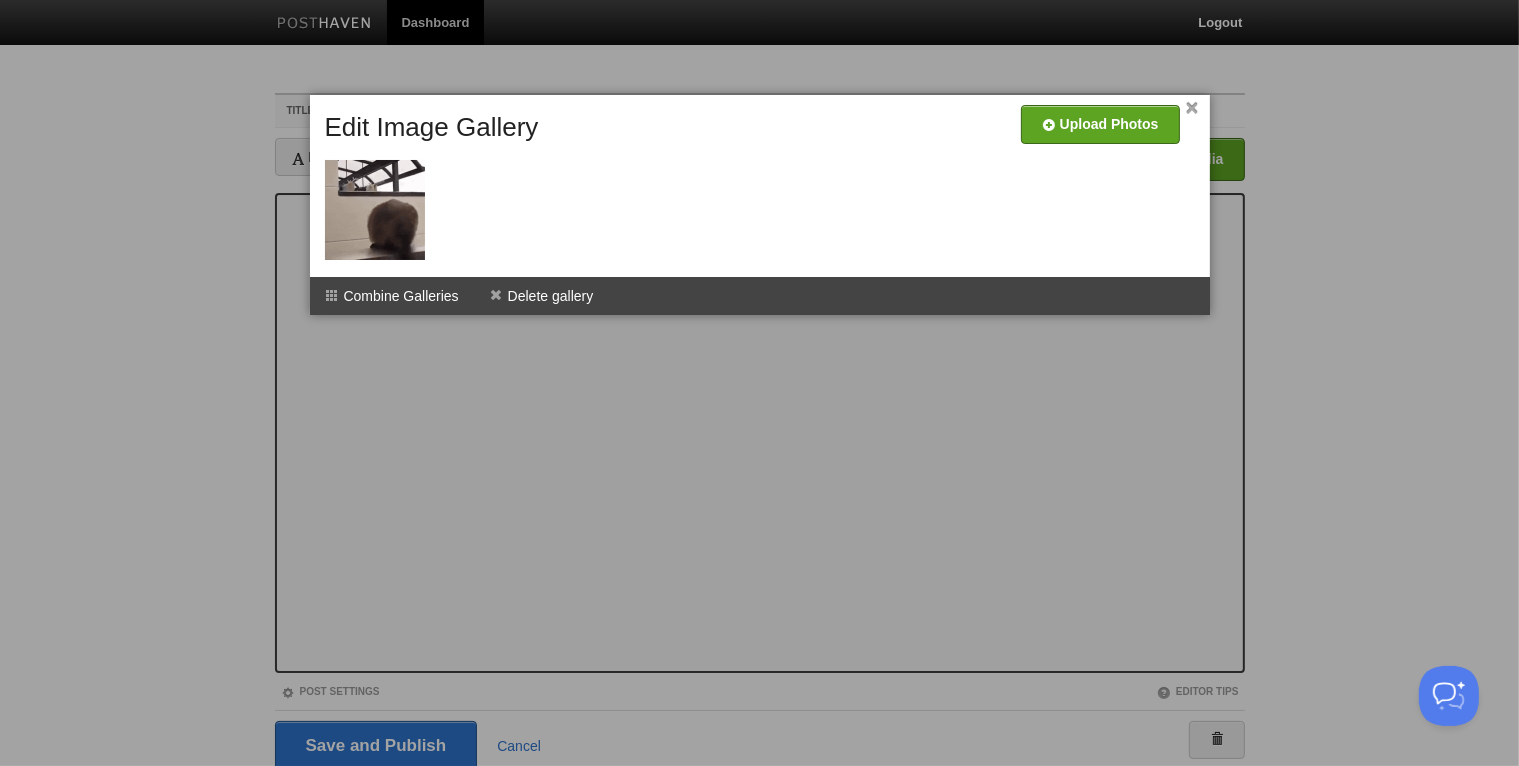 click on "×" at bounding box center (1192, 108) 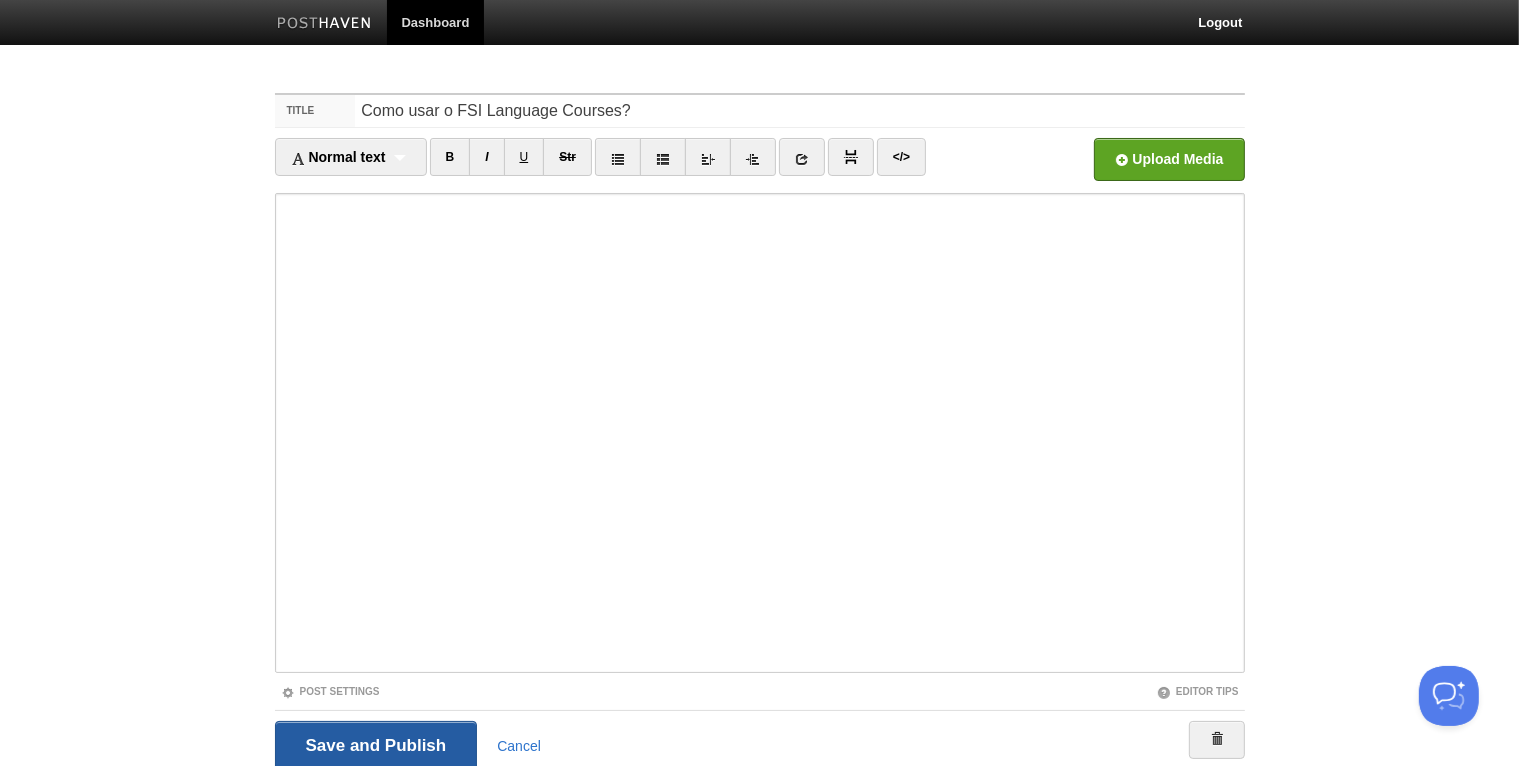 click on "Save and Publish" at bounding box center (376, 746) 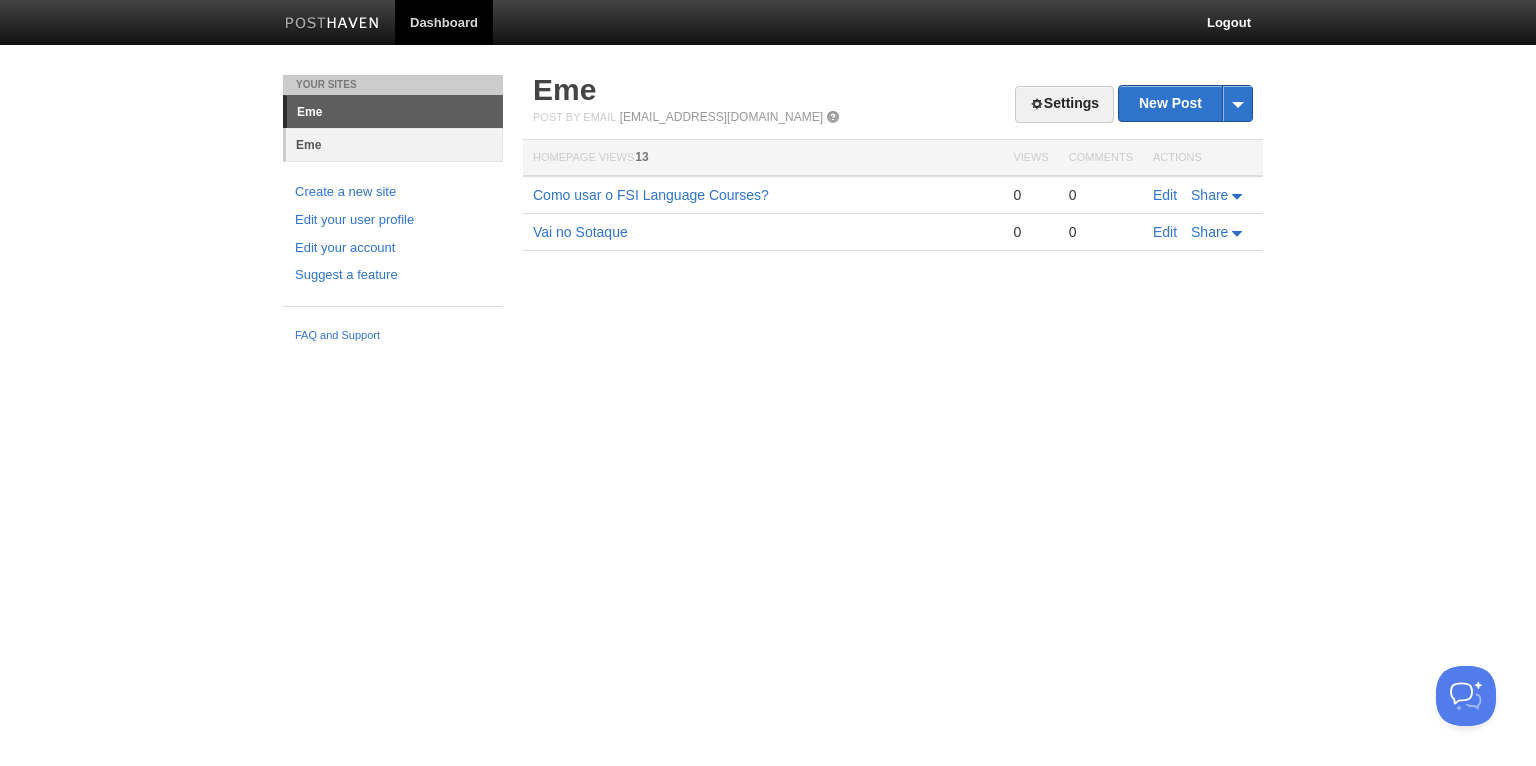 click on "Eme" at bounding box center (394, 144) 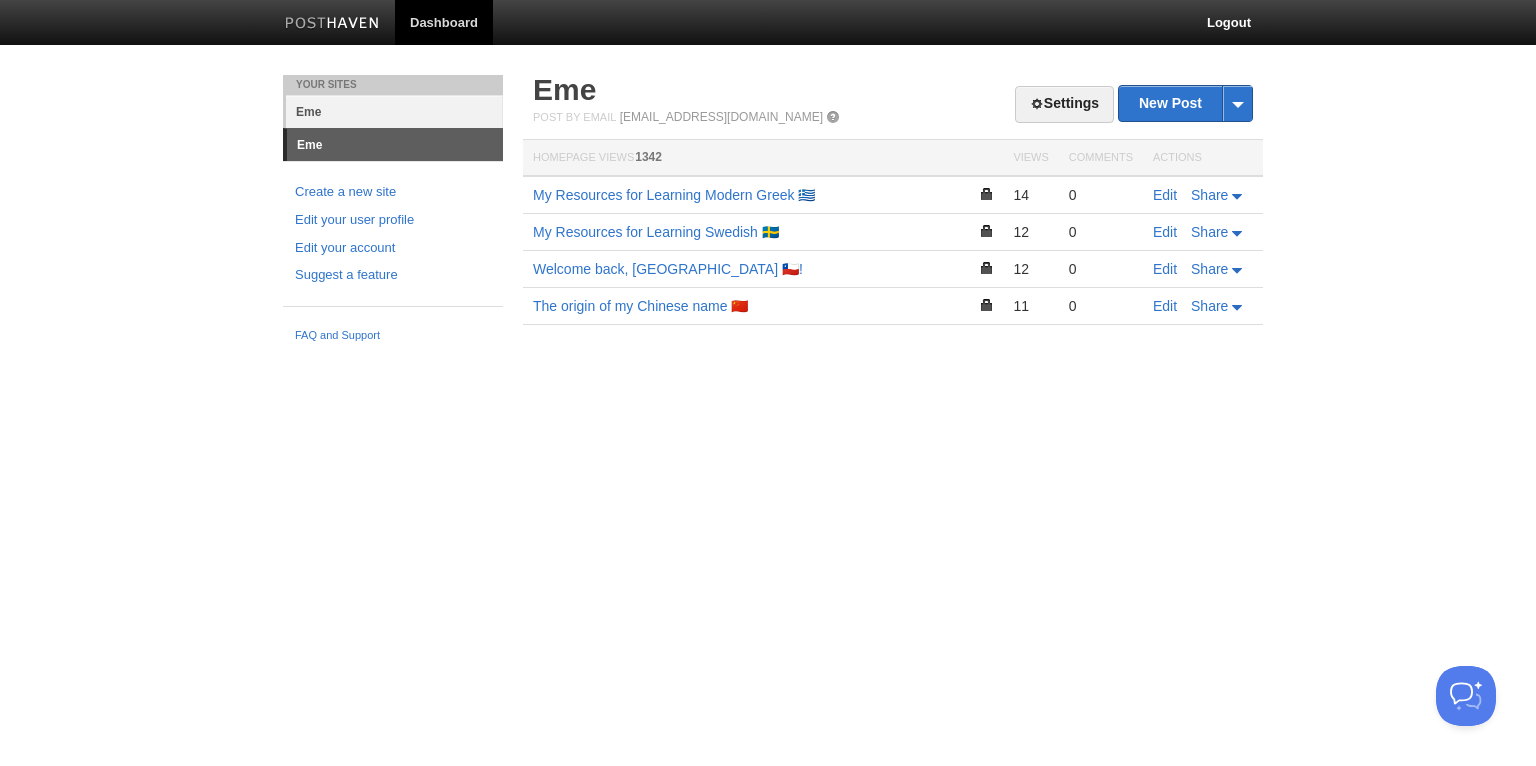 click on "Eme" at bounding box center (394, 111) 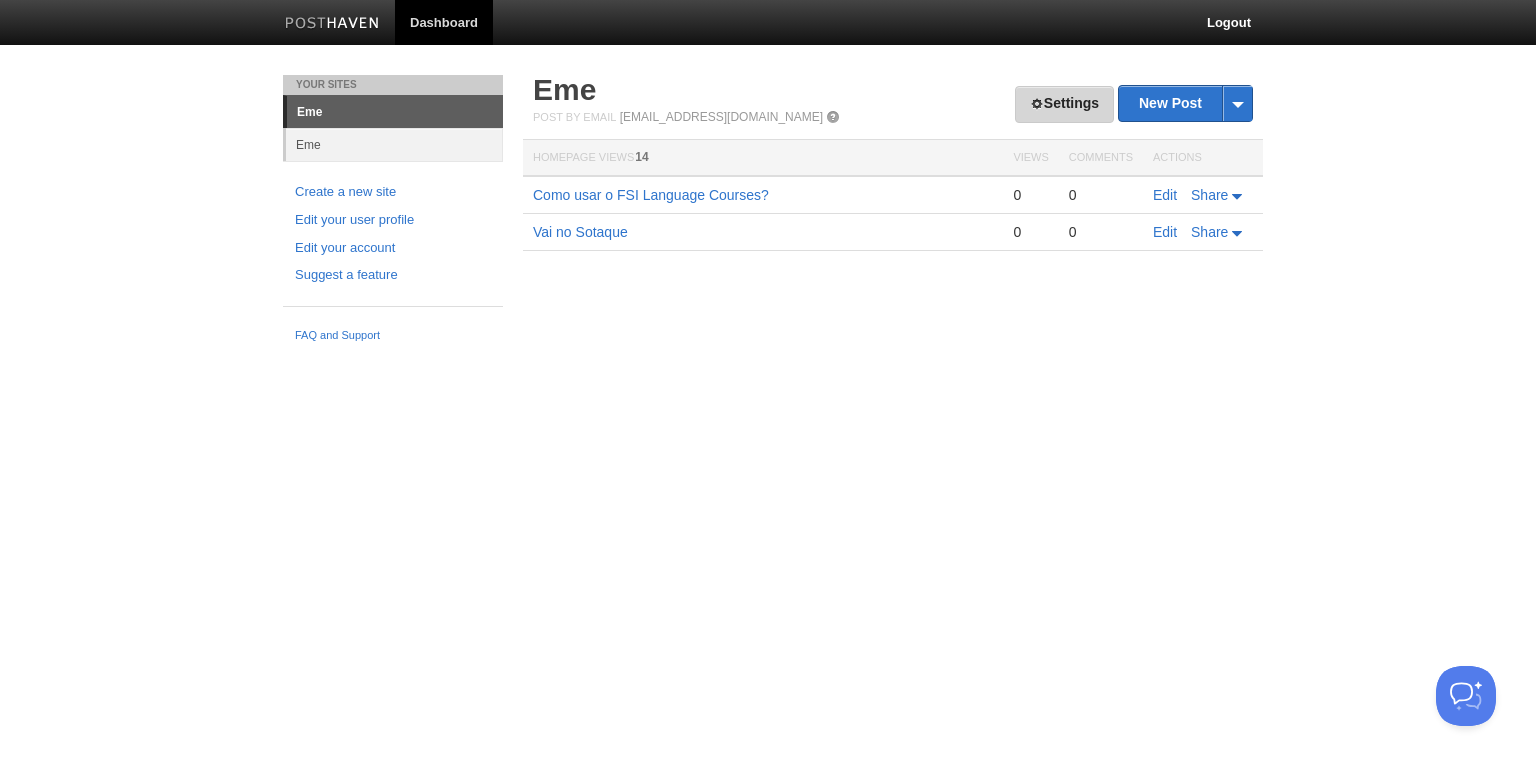click on "Settings" at bounding box center (1064, 104) 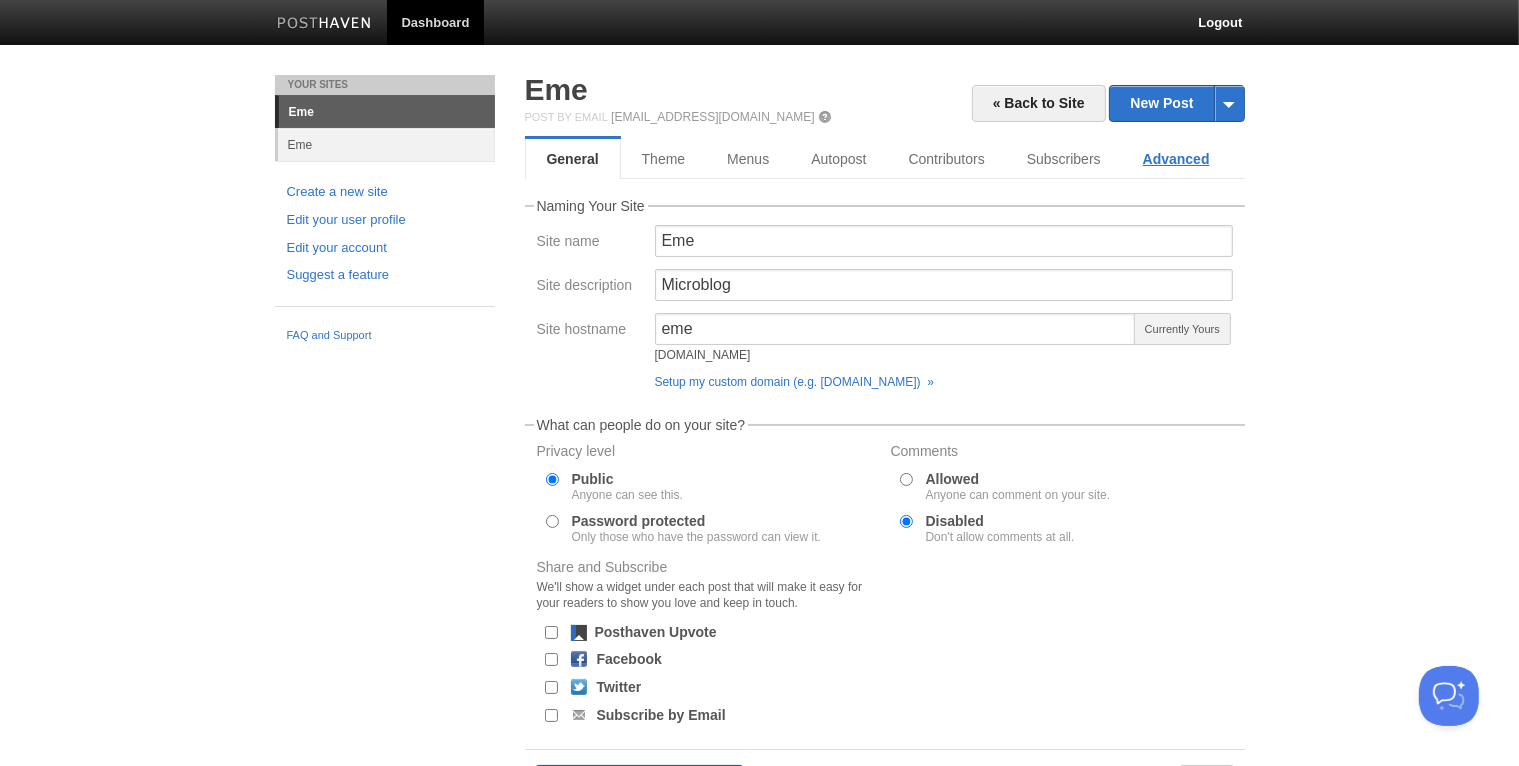 click on "Advanced" at bounding box center (1176, 159) 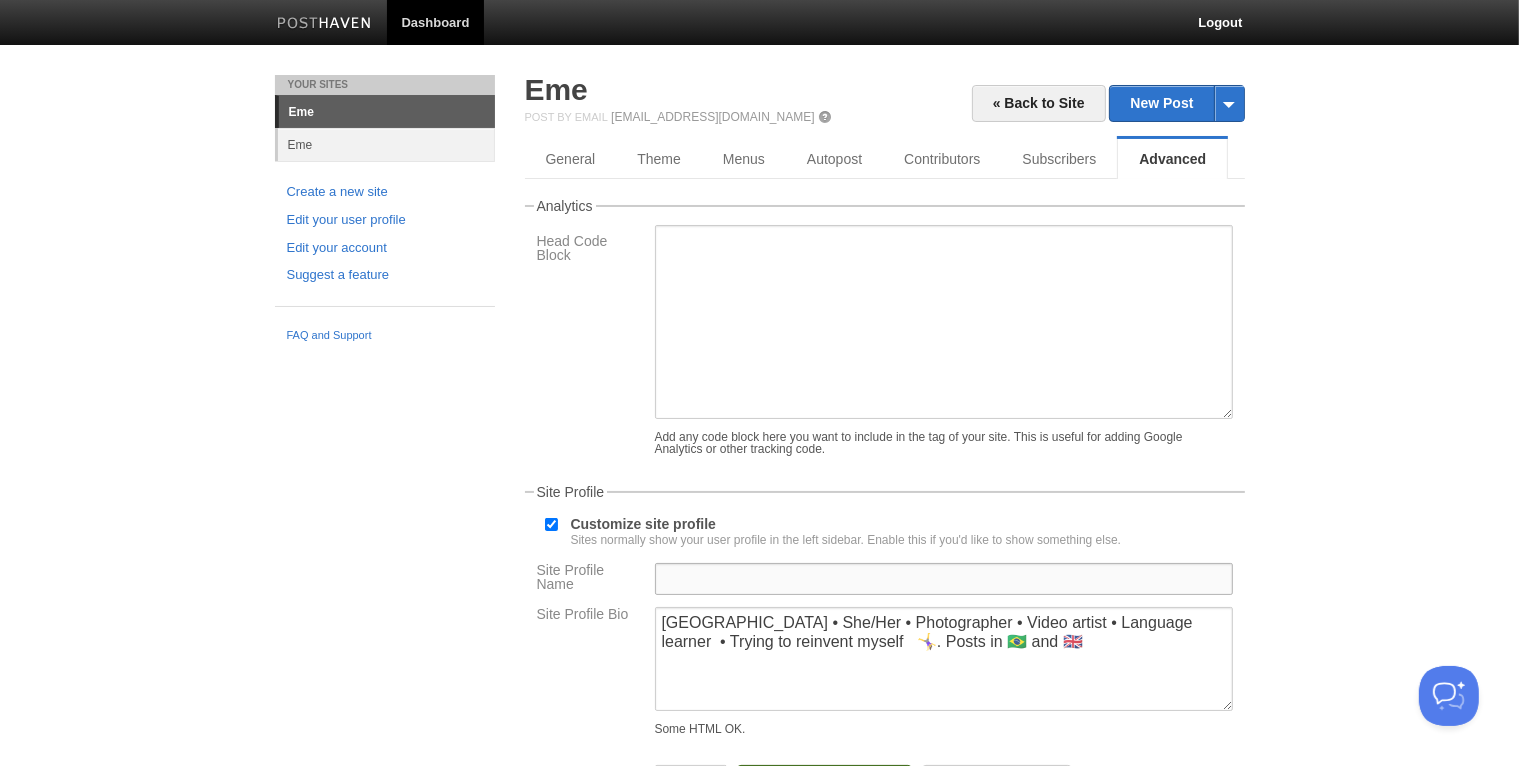 paste on "[PERSON_NAME]" 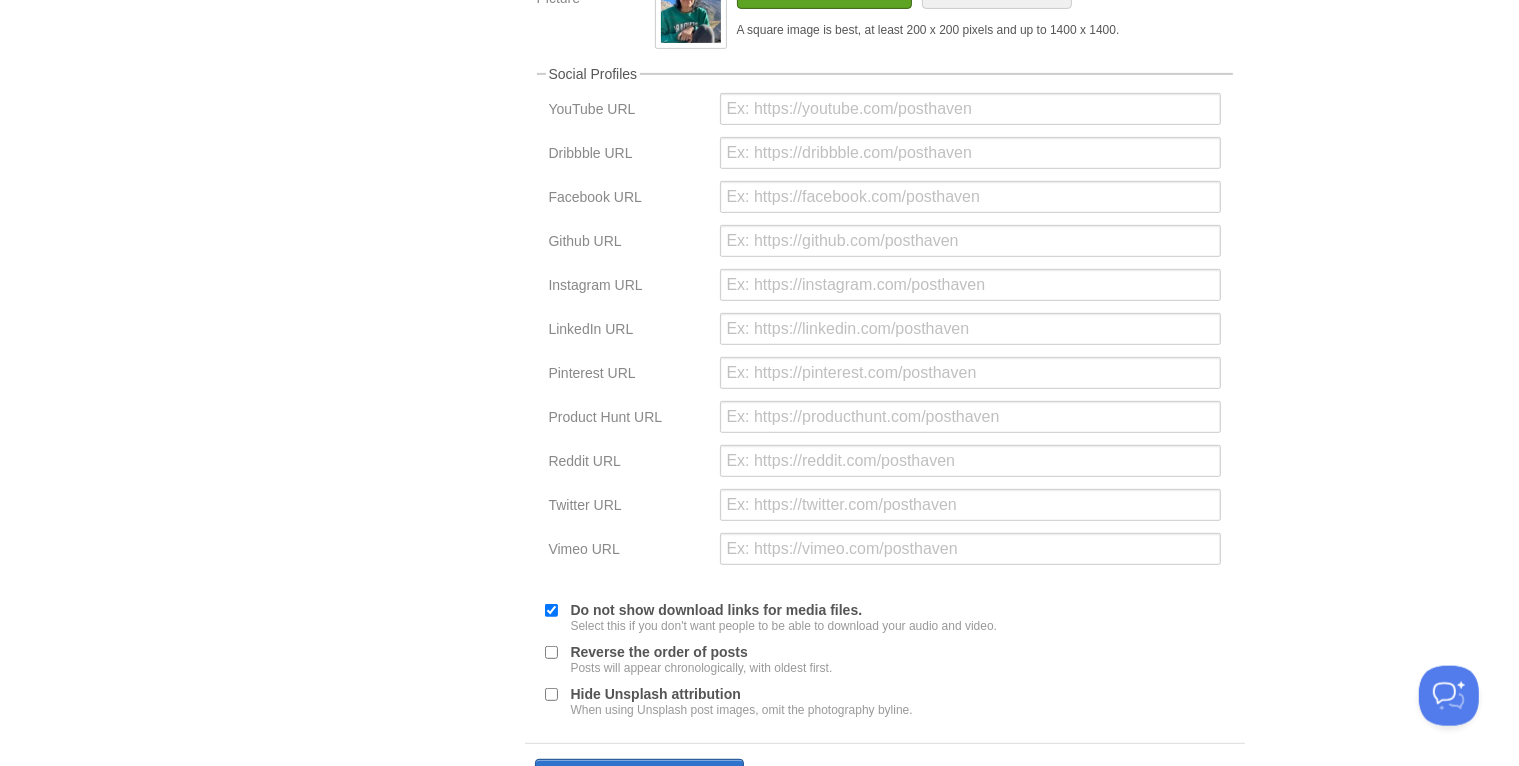 scroll, scrollTop: 803, scrollLeft: 0, axis: vertical 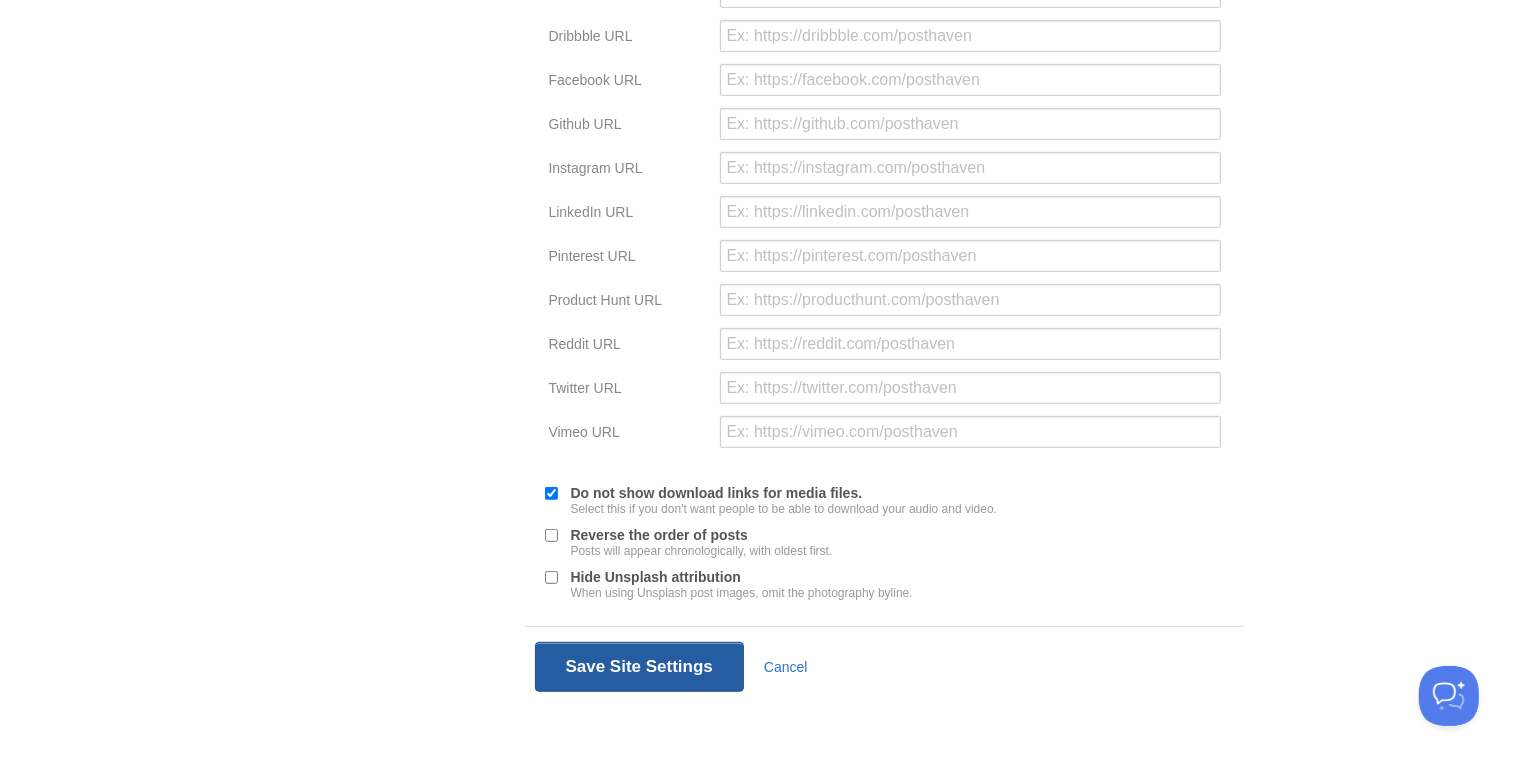 type on "[PERSON_NAME]" 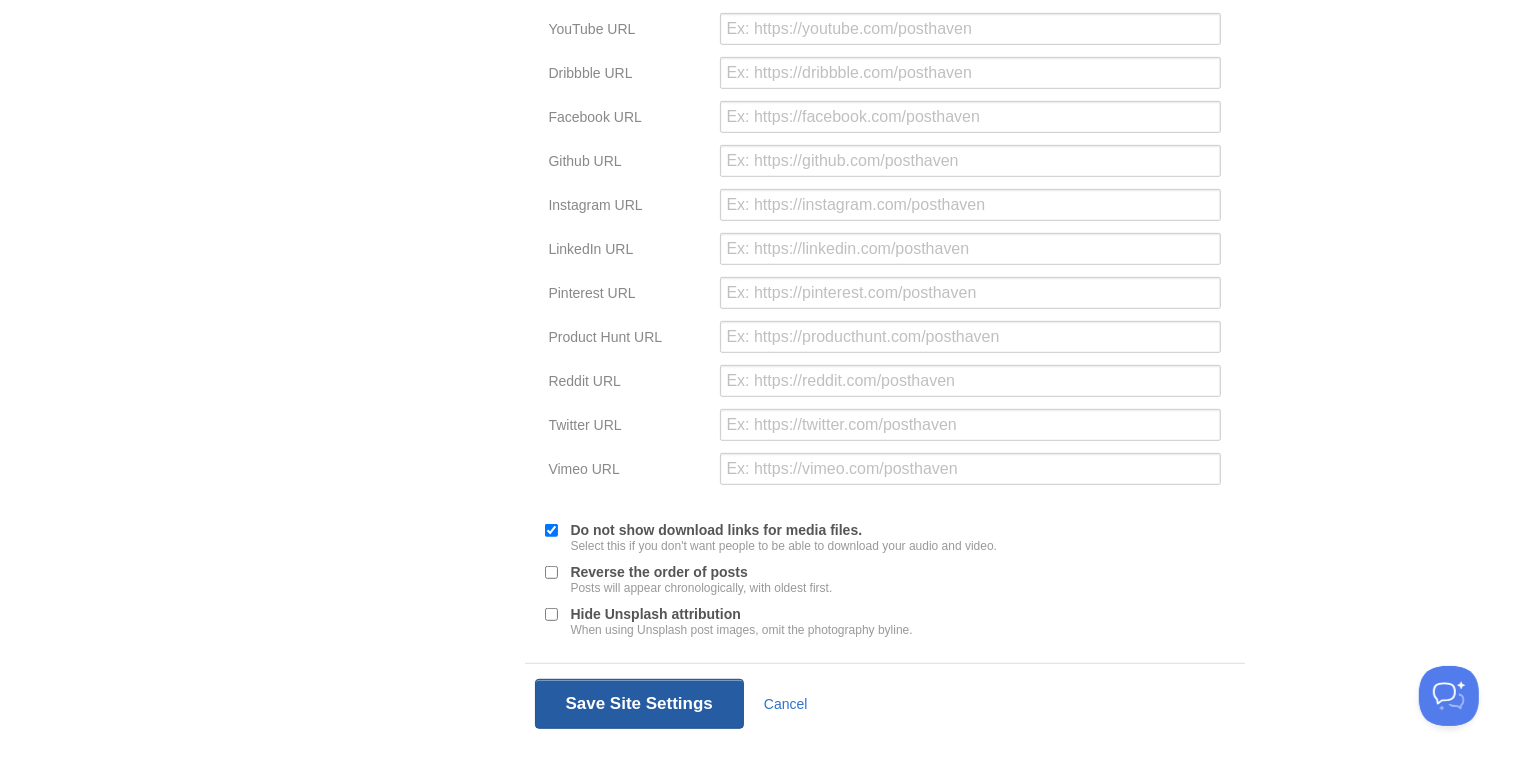 scroll, scrollTop: 75, scrollLeft: 0, axis: vertical 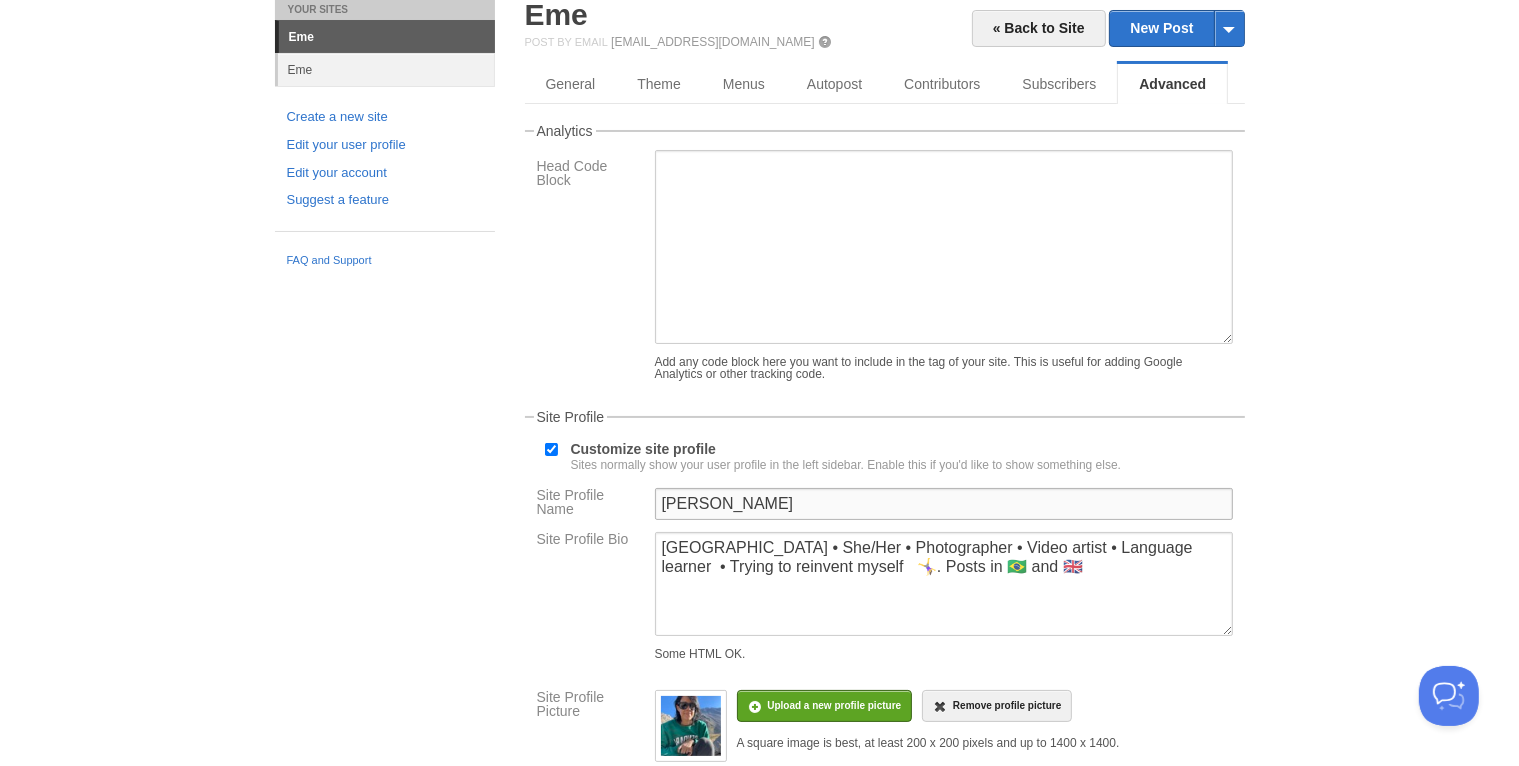 drag, startPoint x: 768, startPoint y: 500, endPoint x: 610, endPoint y: 489, distance: 158.38245 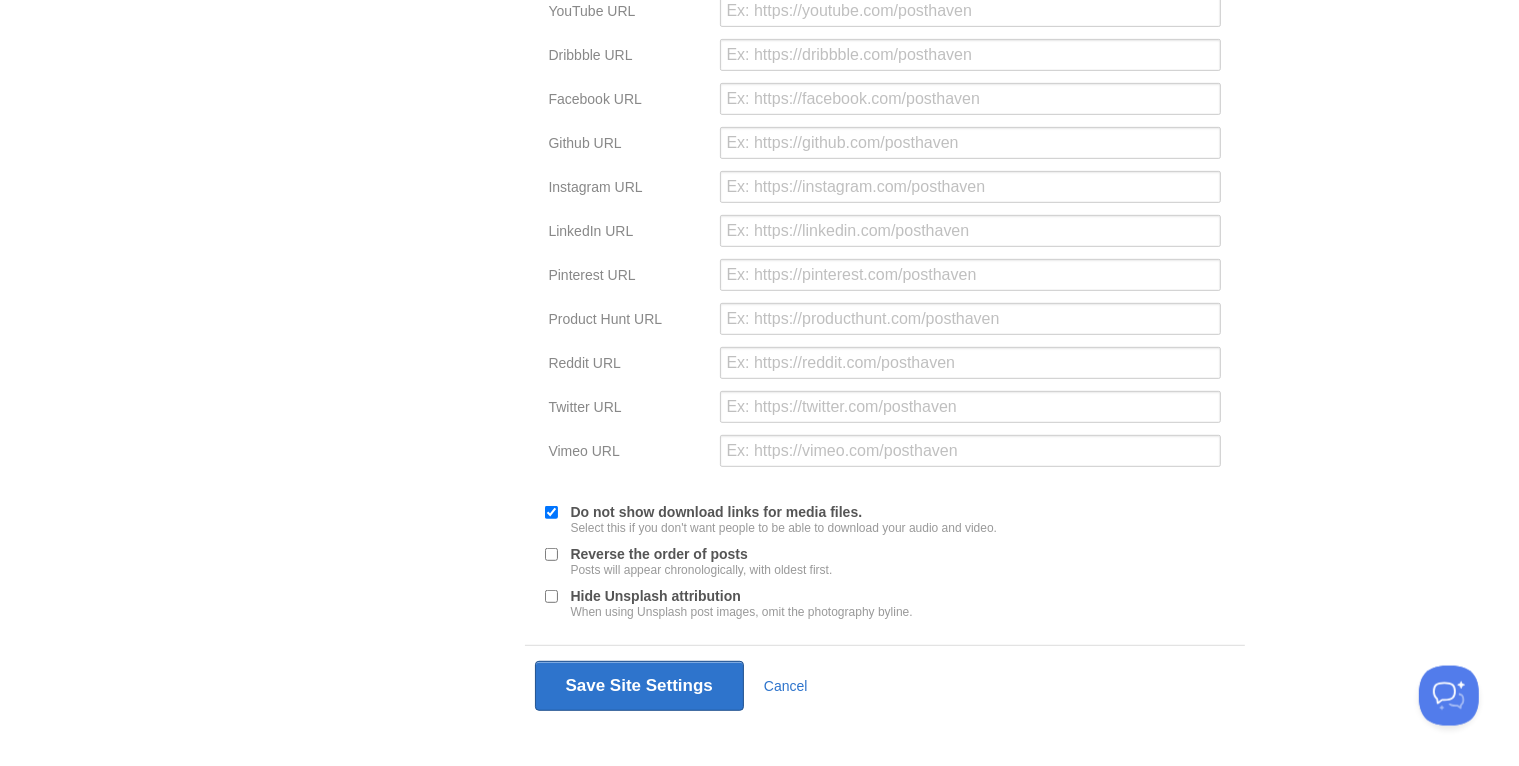 scroll, scrollTop: 909, scrollLeft: 0, axis: vertical 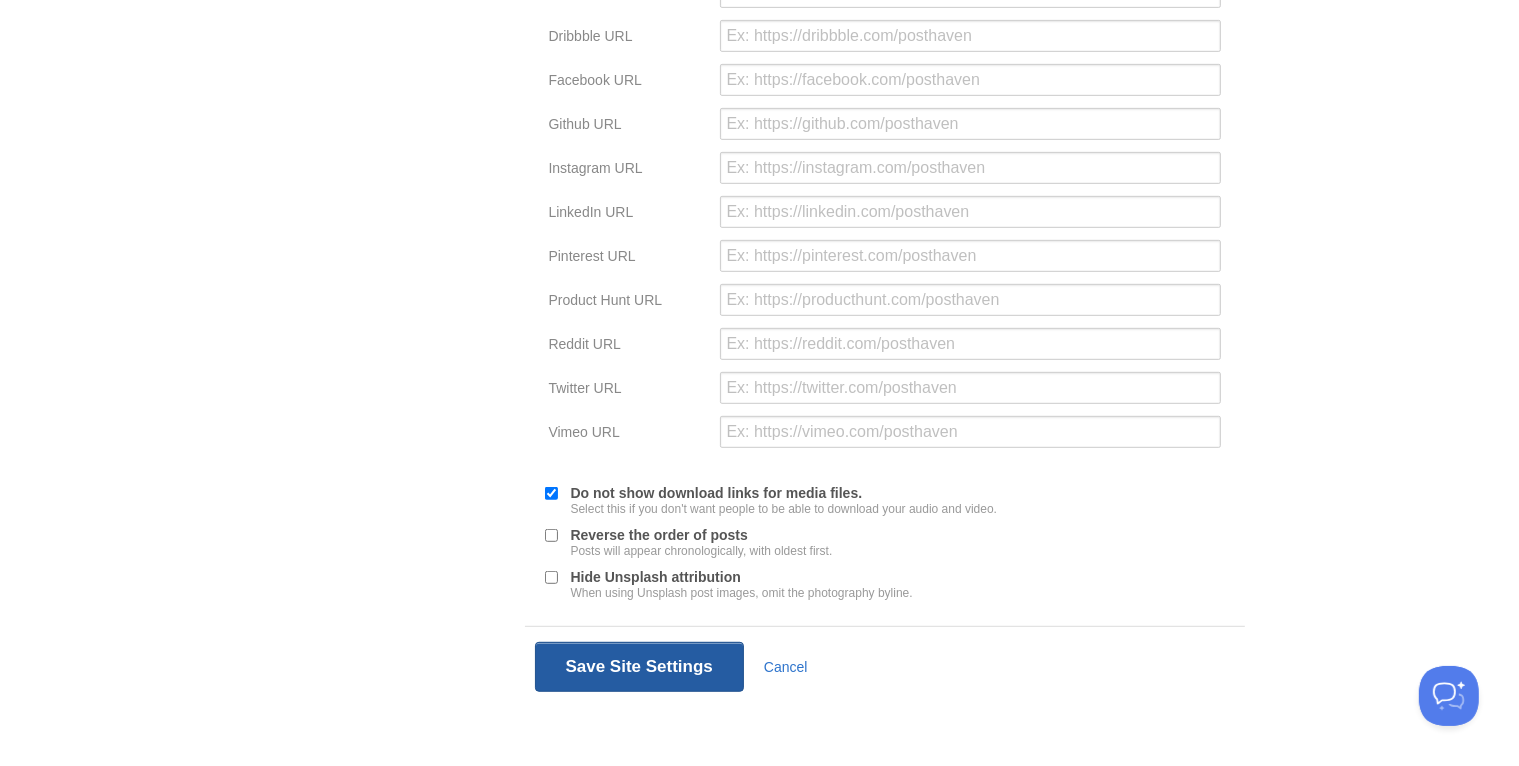 type 